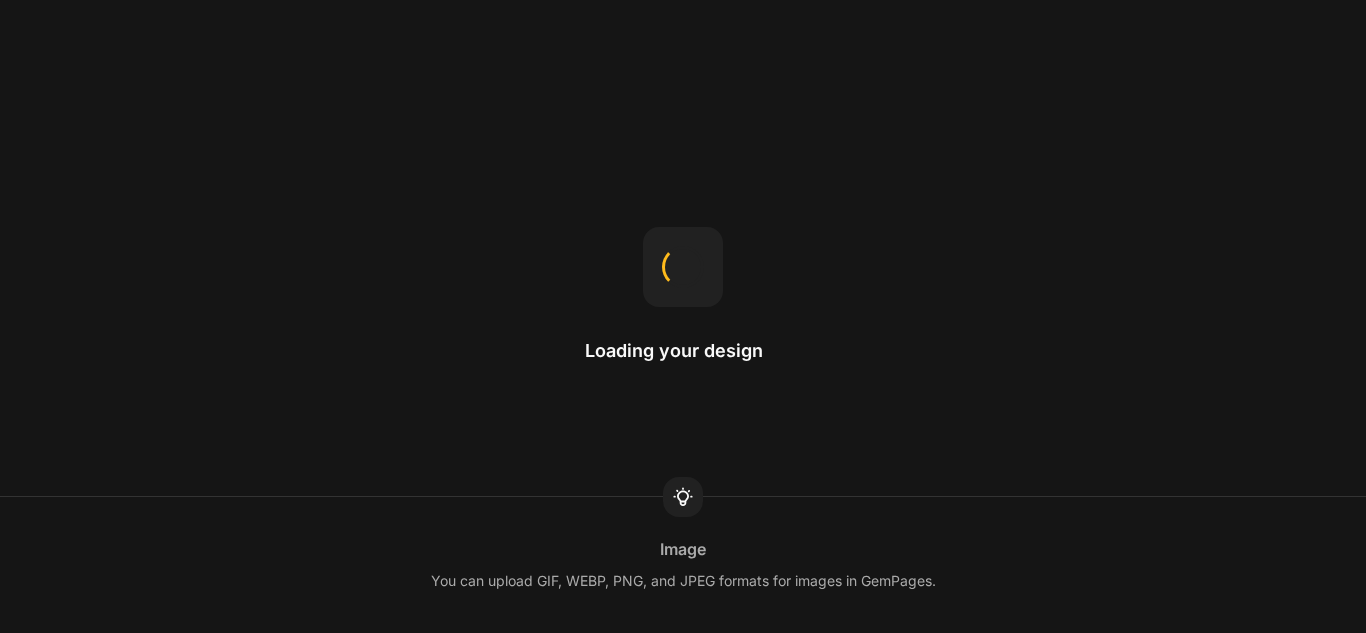 scroll, scrollTop: 0, scrollLeft: 0, axis: both 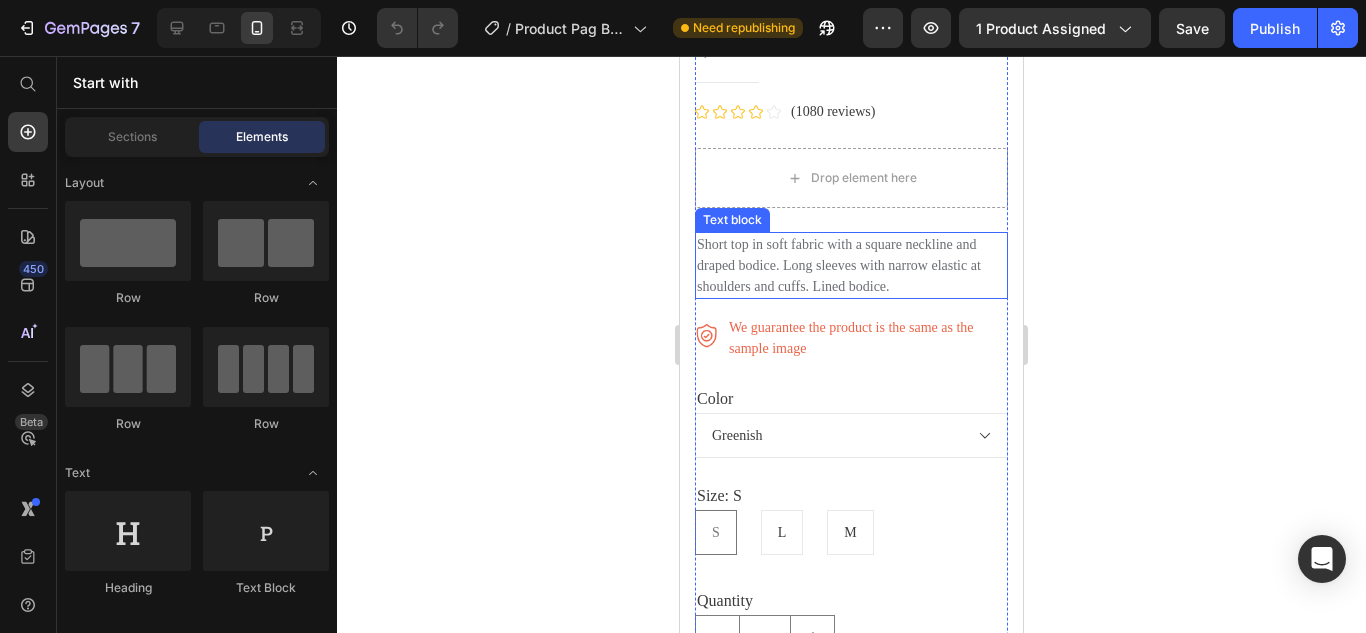 click on "Short top in soft fabric with a square neckline and draped bodice. Long sleeves with narrow elastic at shoulders and cuffs. Lined bodice." at bounding box center [851, 265] 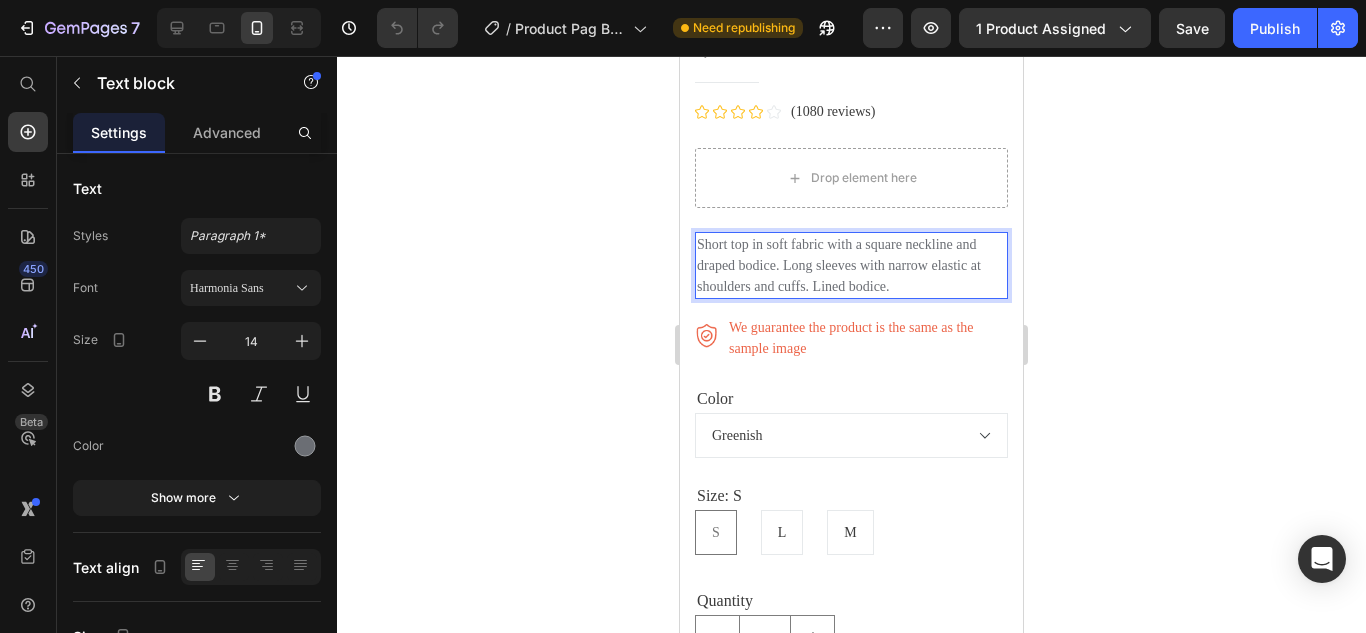 click on "Short top in soft fabric with a square neckline and draped bodice. Long sleeves with narrow elastic at shoulders and cuffs. Lined bodice." at bounding box center (851, 265) 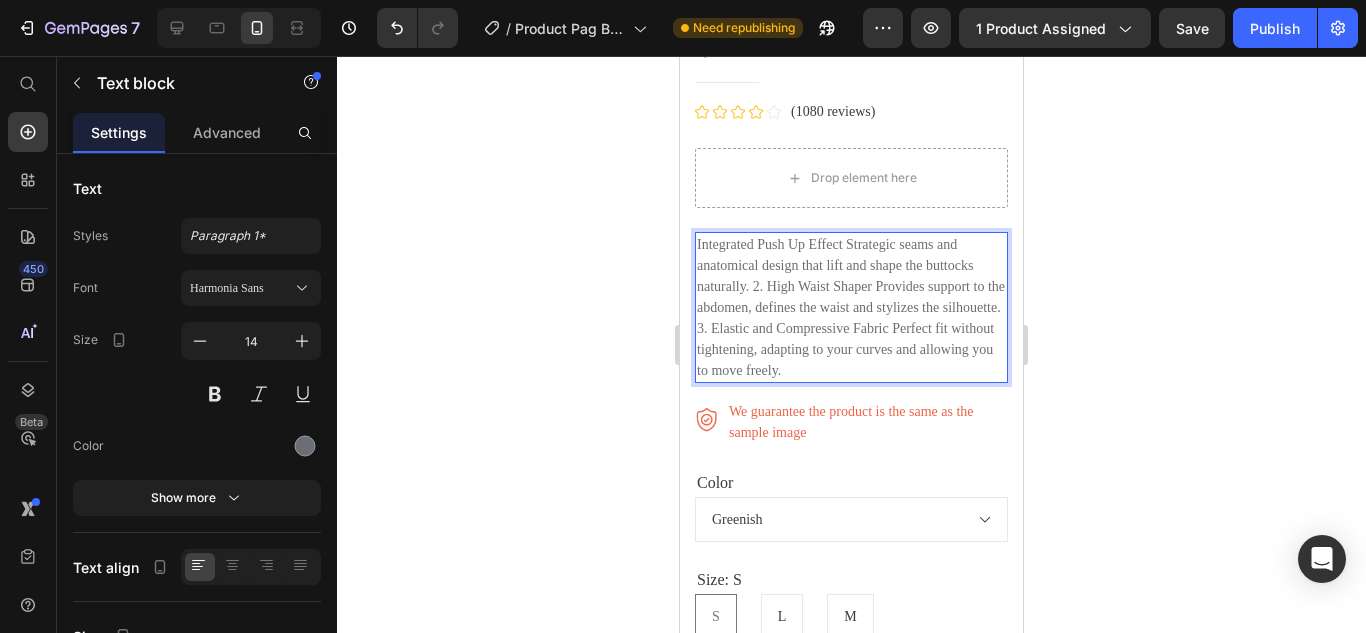 click on "Integrated Push Up Effect
Strategic seams and anatomical design that lift and shape the buttocks naturally.
2. High Waist Shaper
Provides support to the abdomen, defines the waist and stylizes the silhouette.
3. Elastic and Compressive Fabric
Perfect fit without tightening, adapting to your curves and allowing you to move freely." at bounding box center [851, 307] 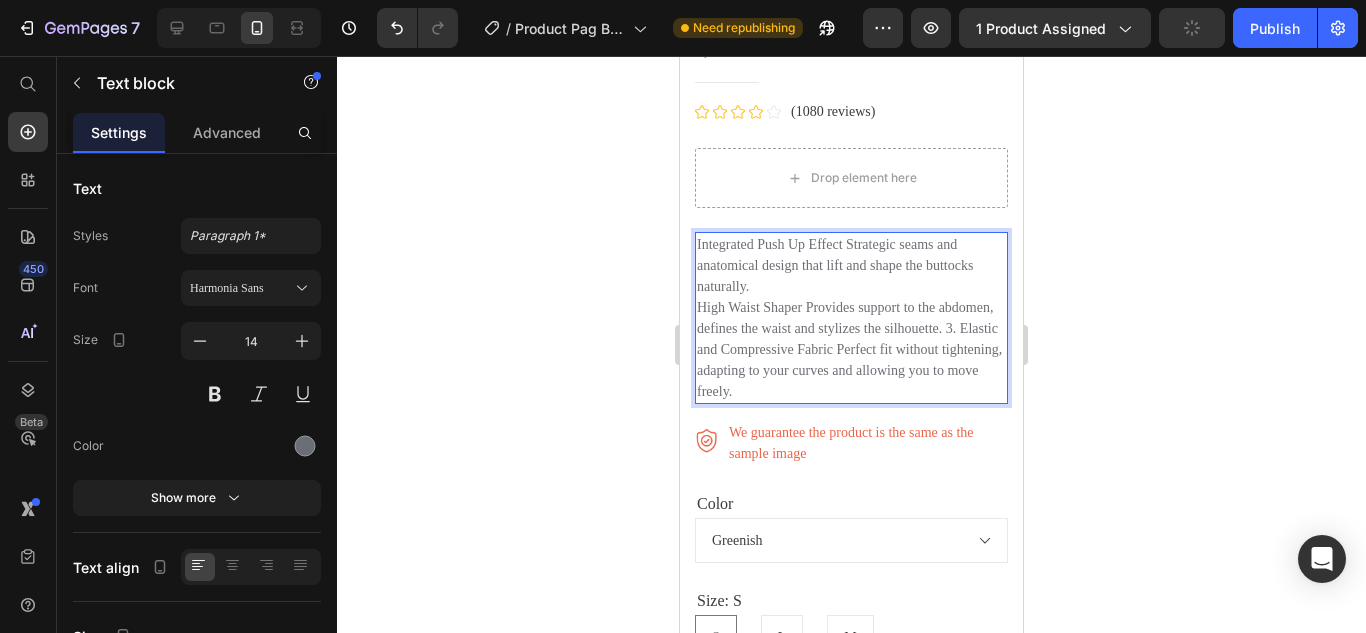 click on "High Waist Shaper
Provides support to the abdomen, defines the waist and stylizes the silhouette.
3. Elastic and Compressive Fabric
Perfect fit without tightening, adapting to your curves and allowing you to move freely." at bounding box center (851, 349) 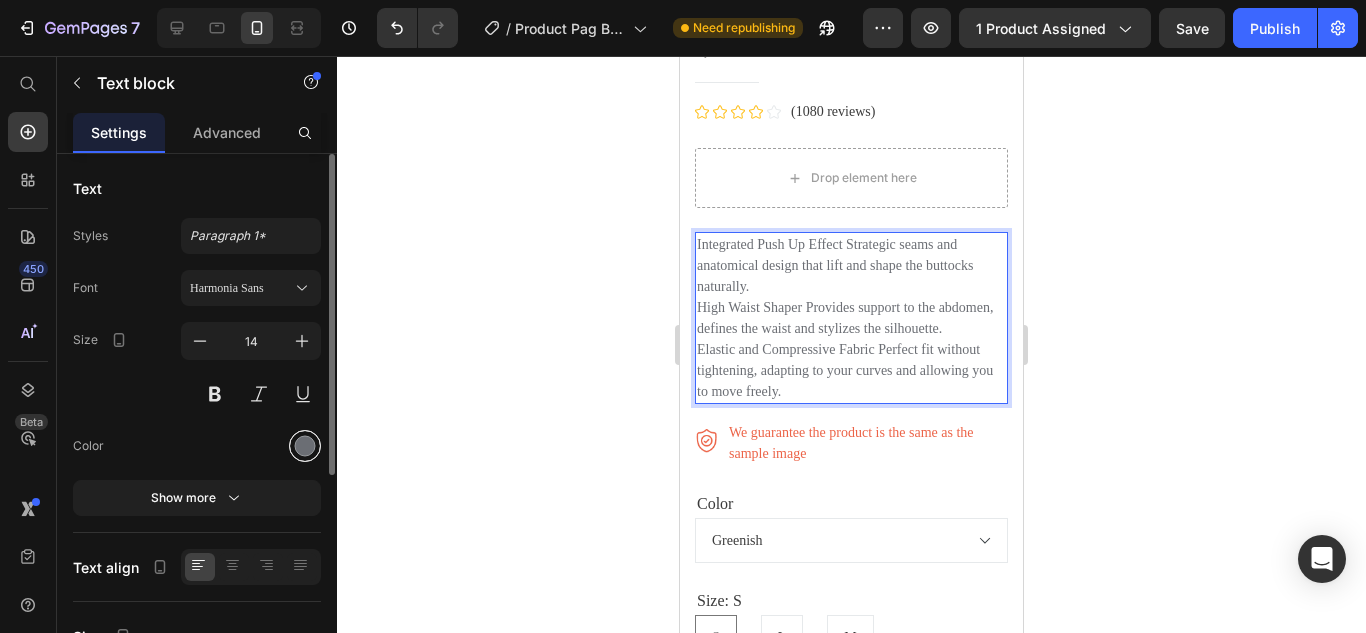 click at bounding box center [305, 446] 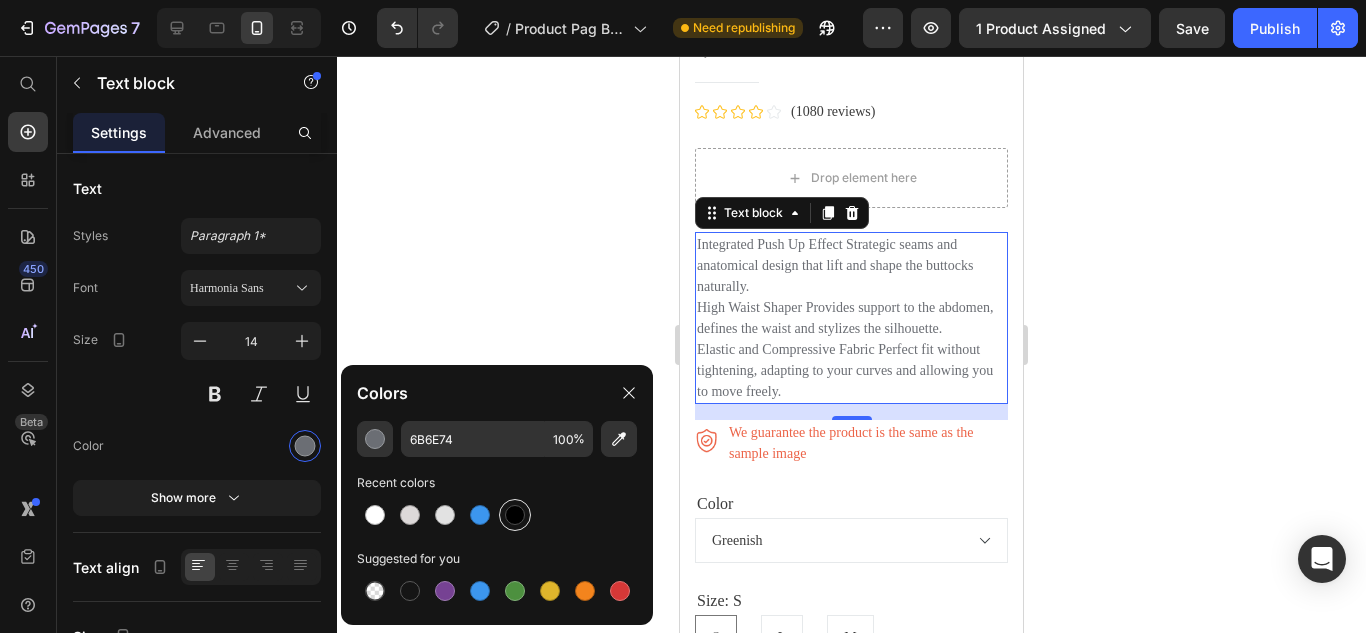 click at bounding box center (515, 515) 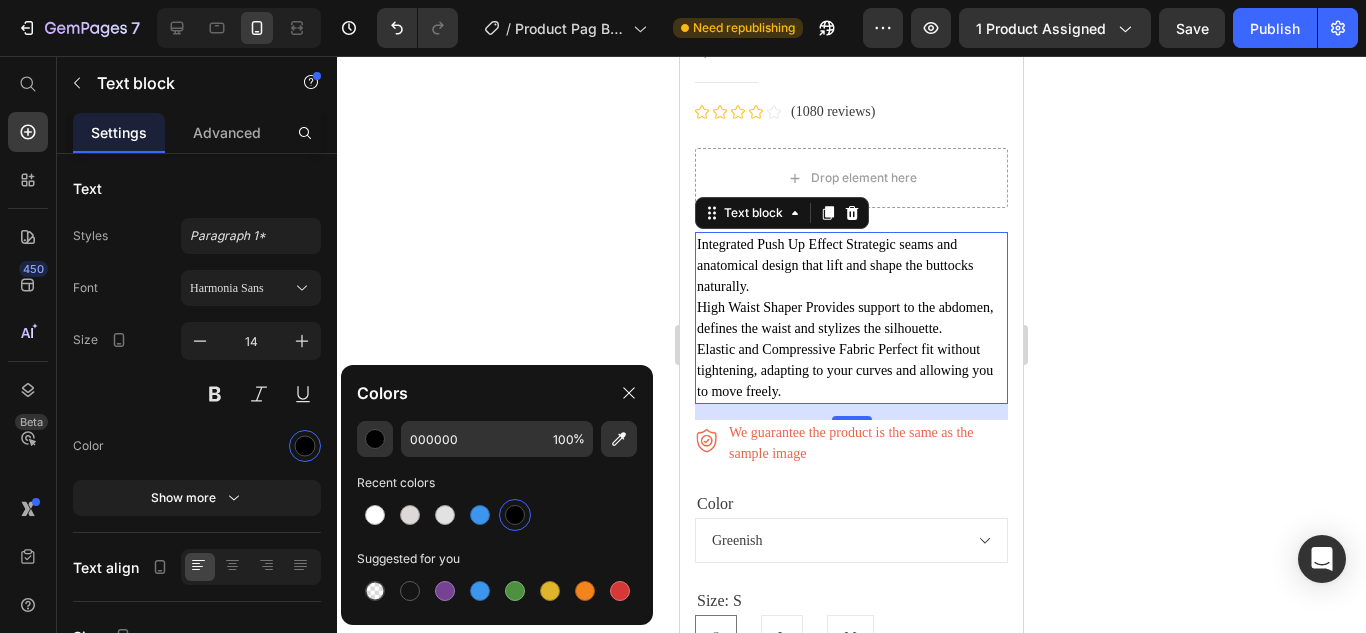 click 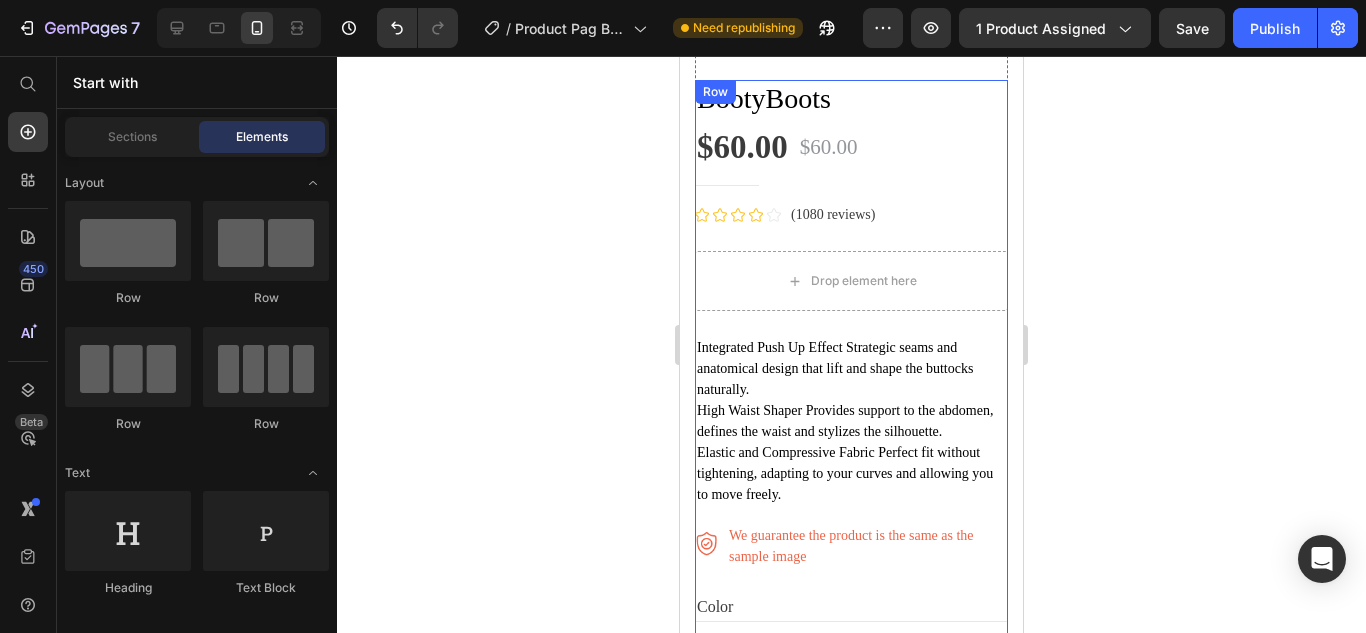 scroll, scrollTop: 468, scrollLeft: 0, axis: vertical 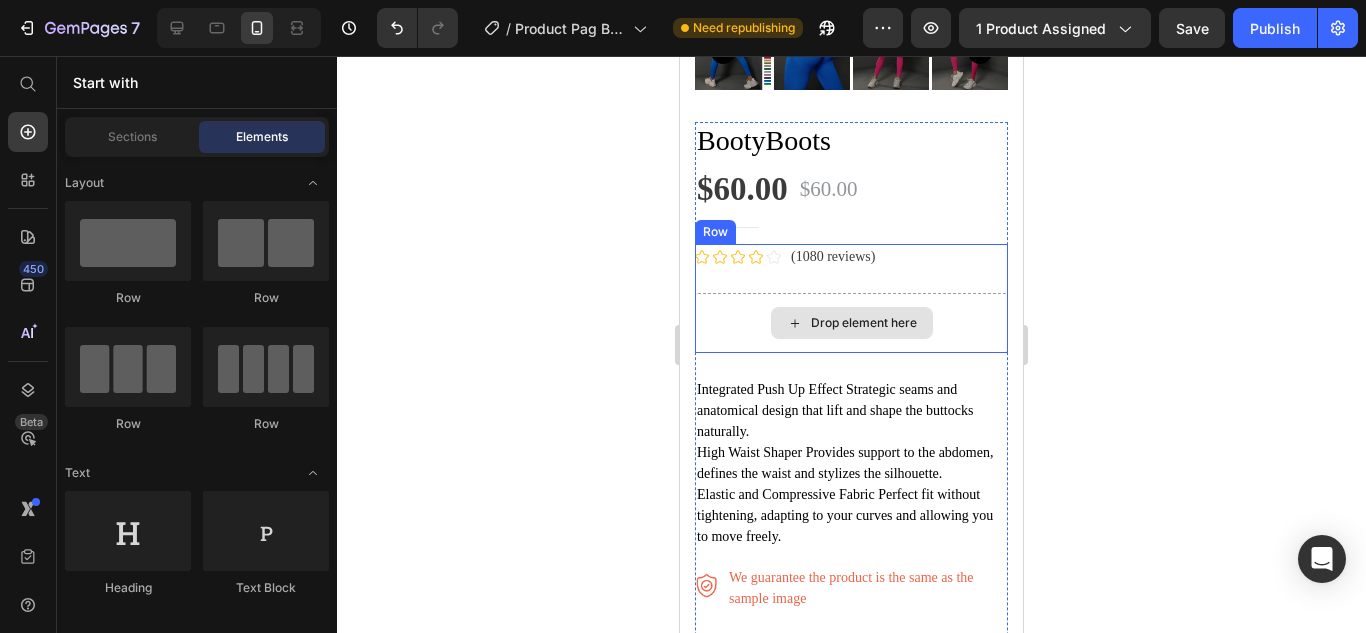 click on "Drop element here" at bounding box center (851, 323) 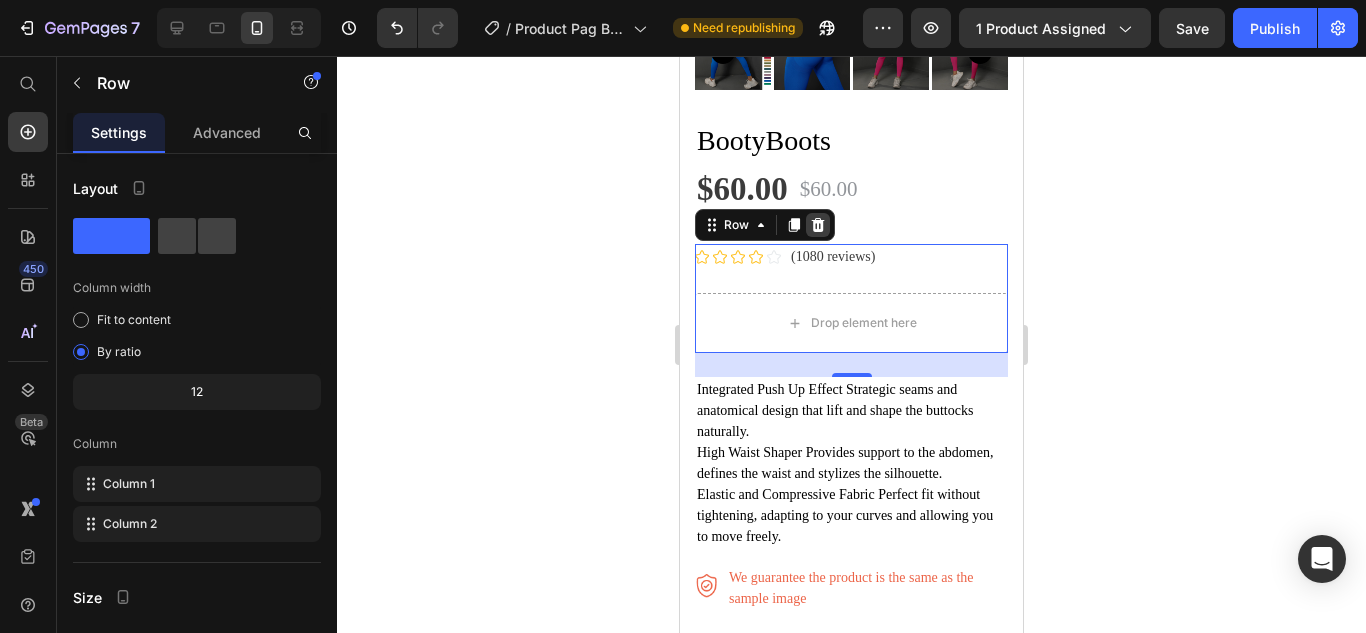 click 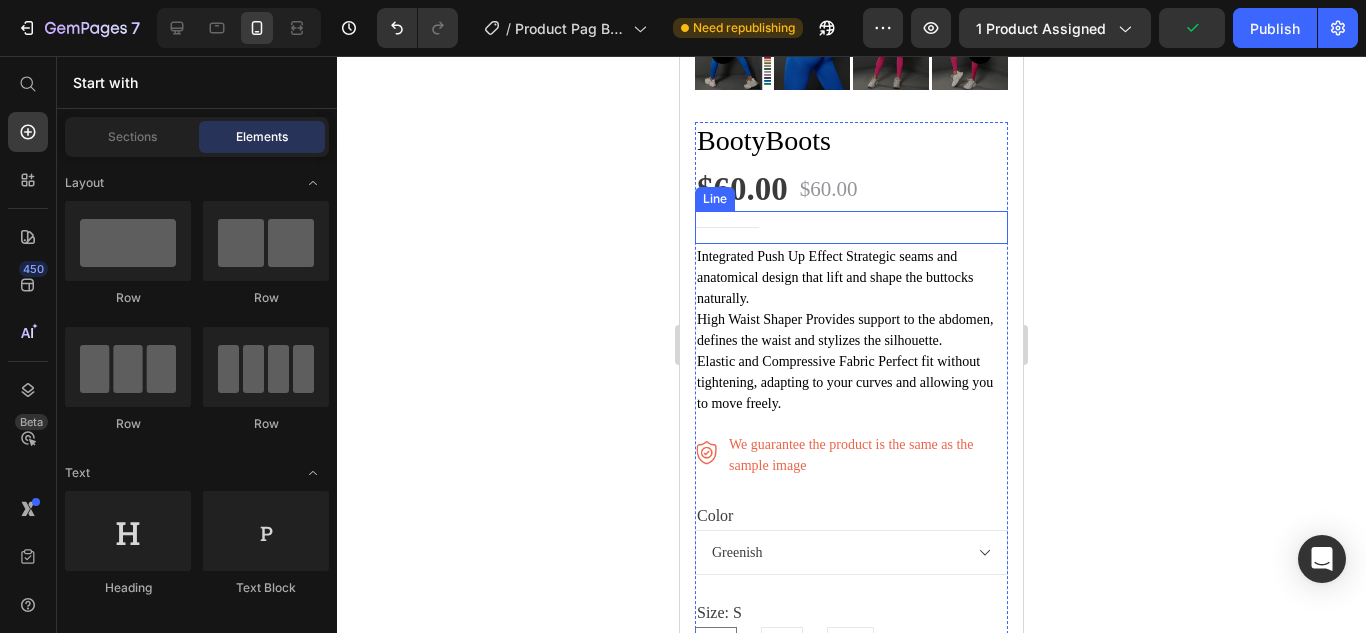 click on "Title Line" at bounding box center [851, 227] 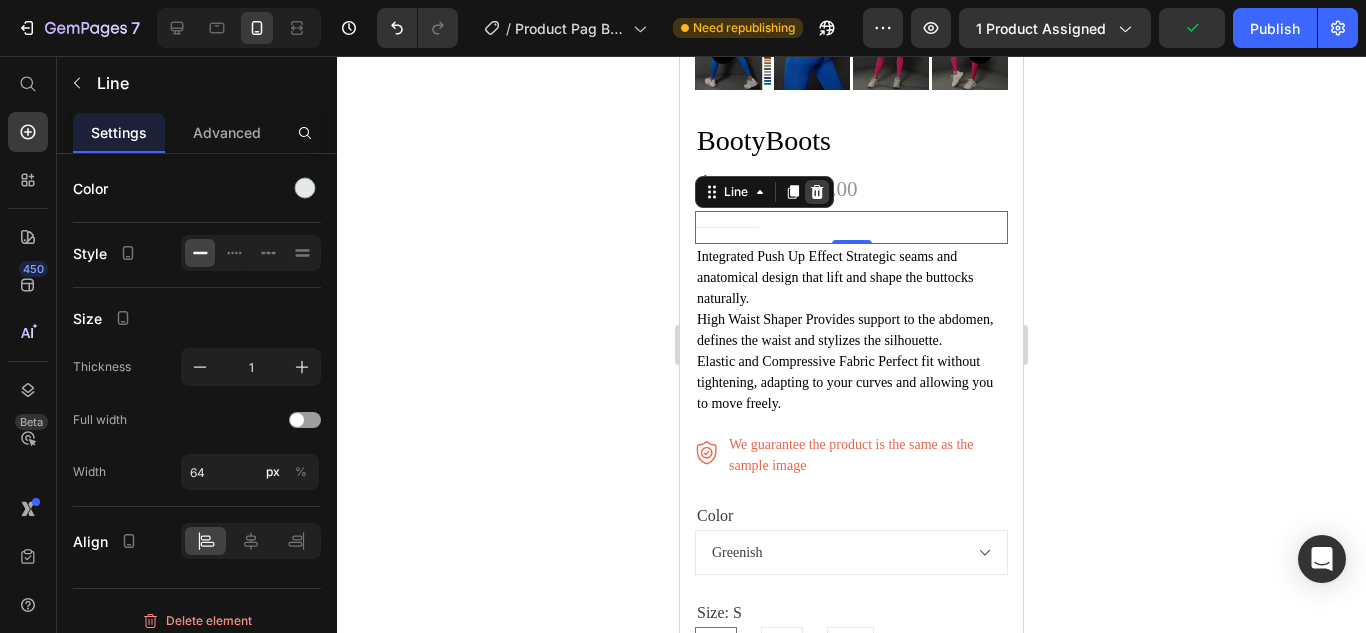 click 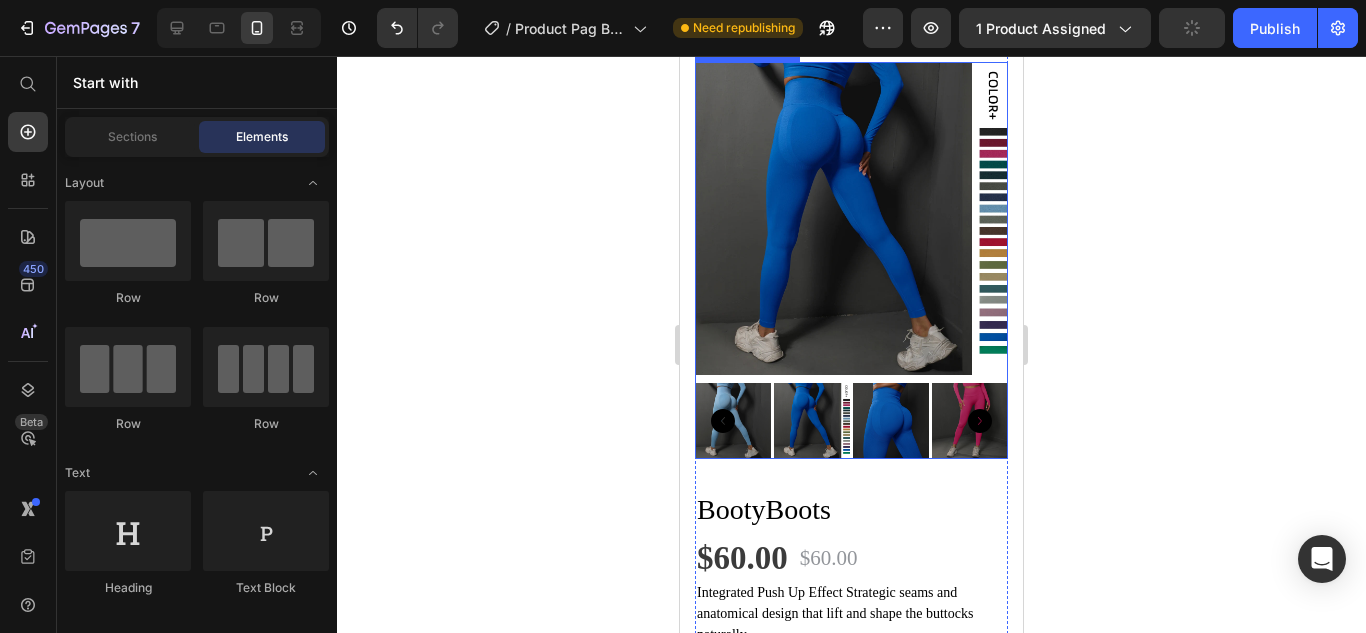 scroll, scrollTop: 0, scrollLeft: 0, axis: both 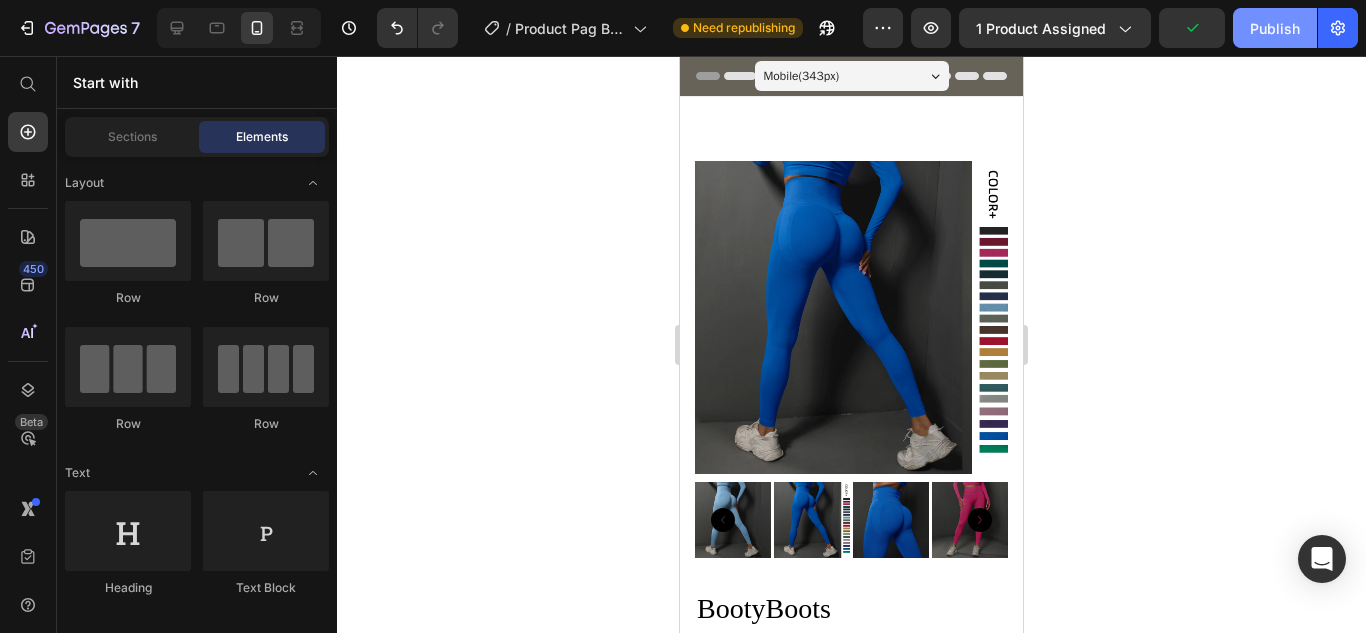 click on "Publish" at bounding box center [1275, 28] 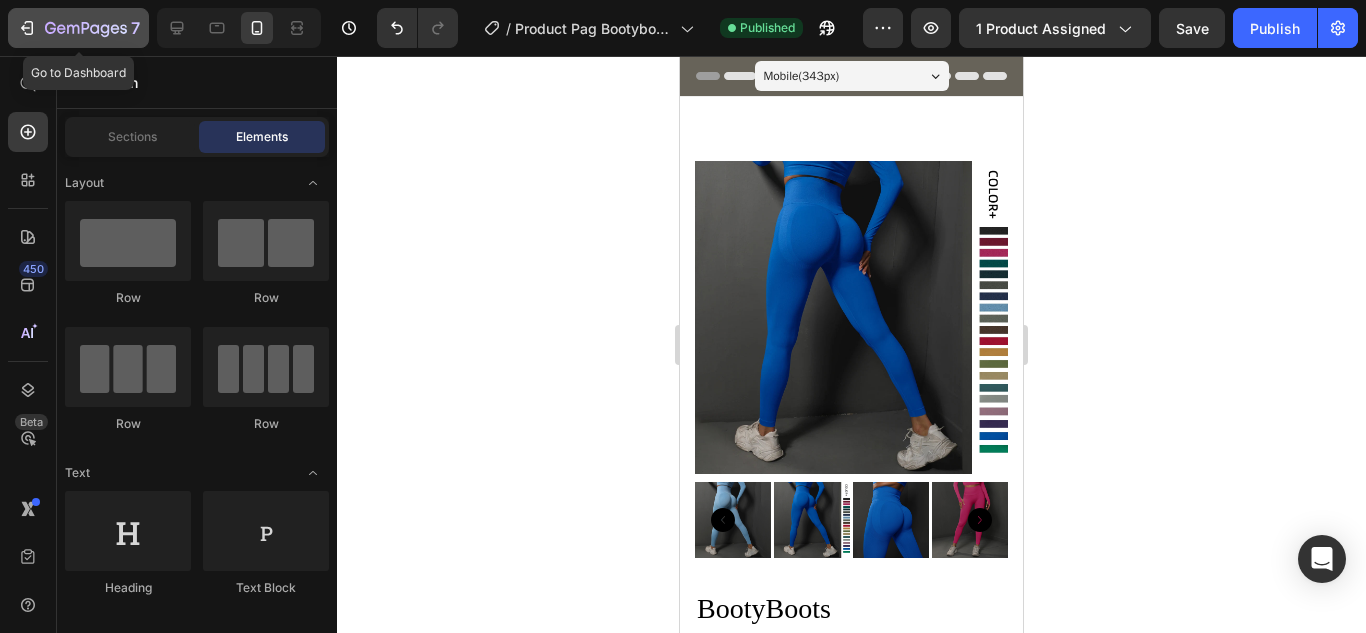 click 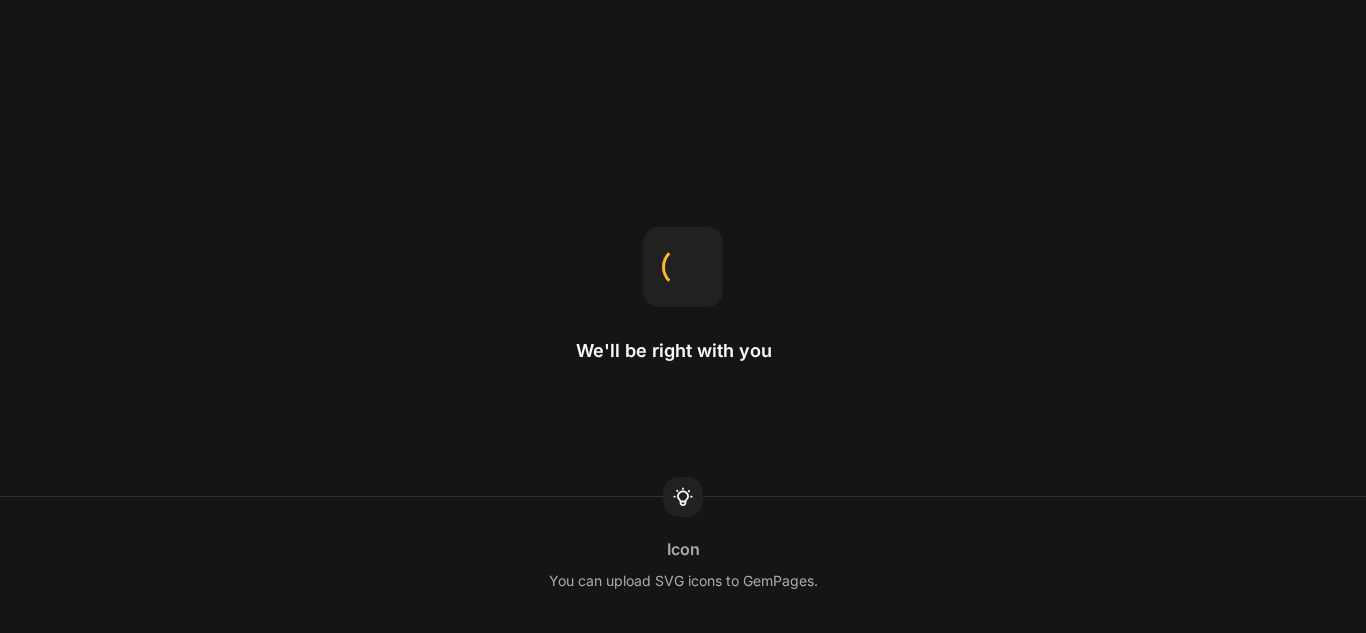 scroll, scrollTop: 0, scrollLeft: 0, axis: both 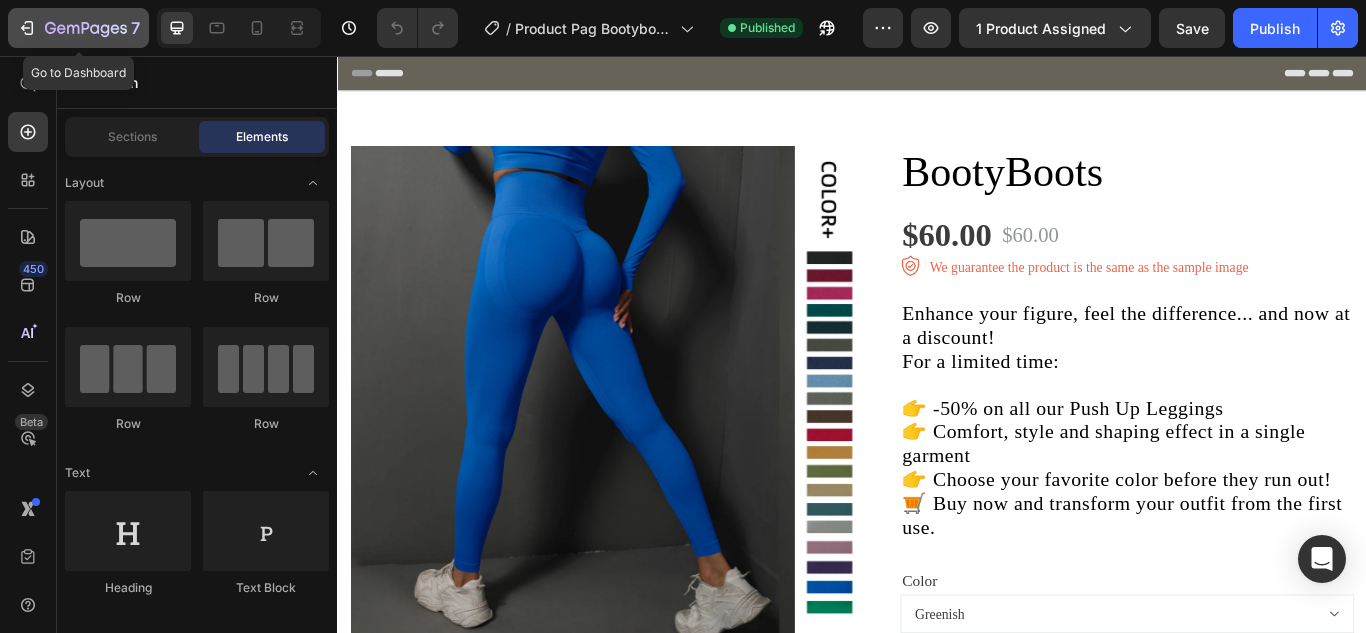 click 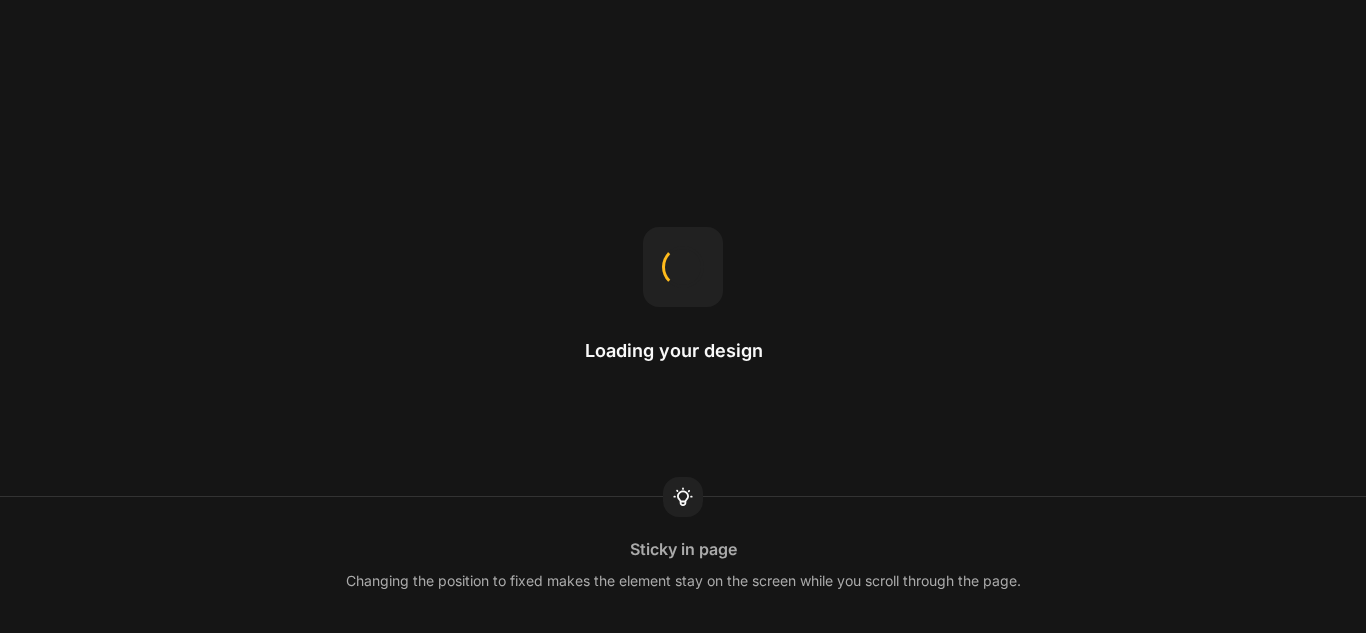 scroll, scrollTop: 0, scrollLeft: 0, axis: both 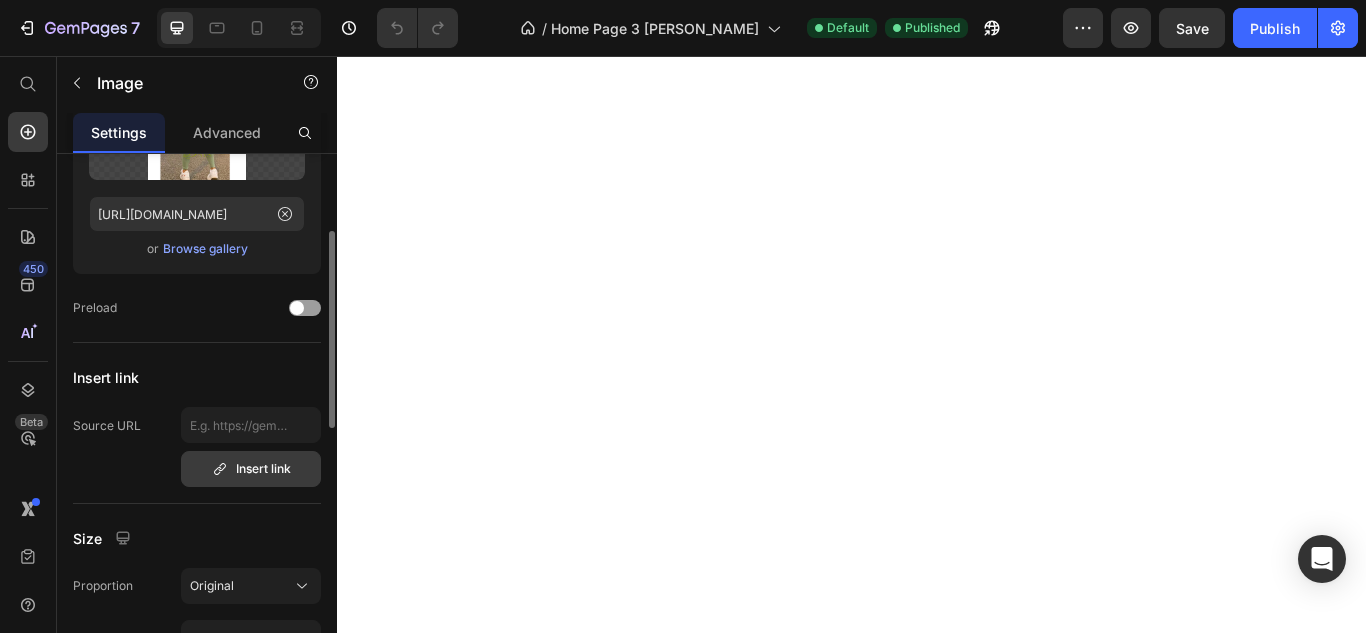 click on "Insert link" at bounding box center (251, 469) 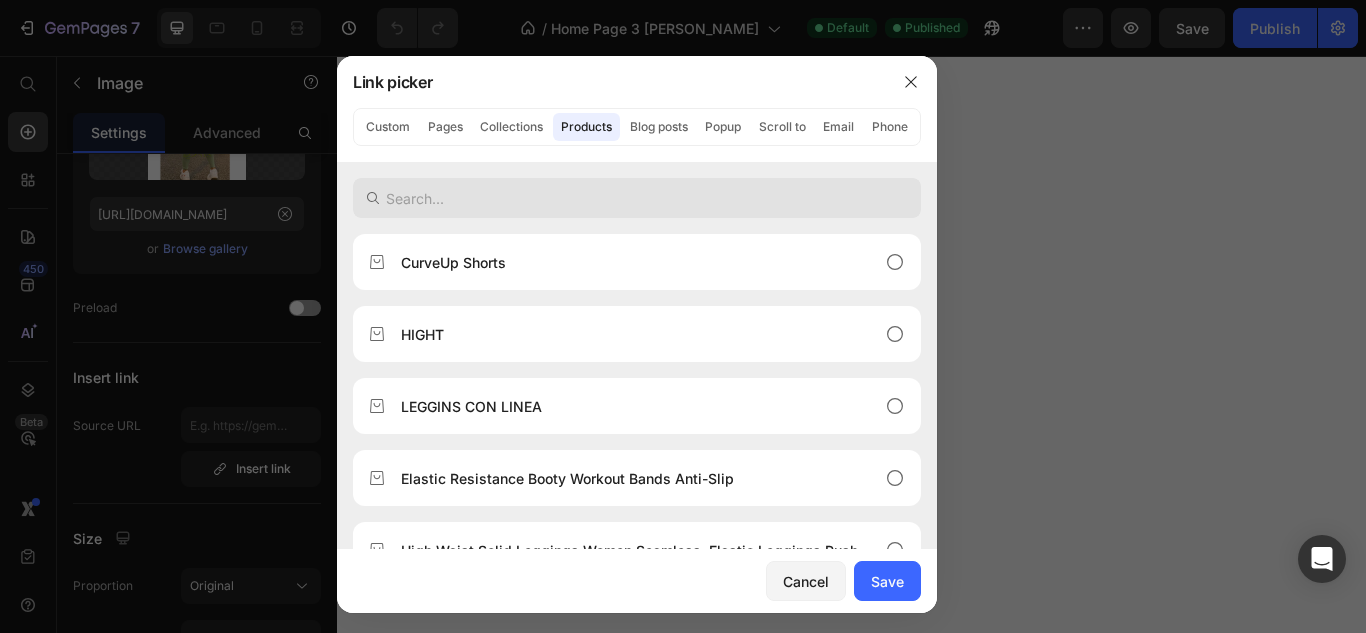 click at bounding box center (637, 198) 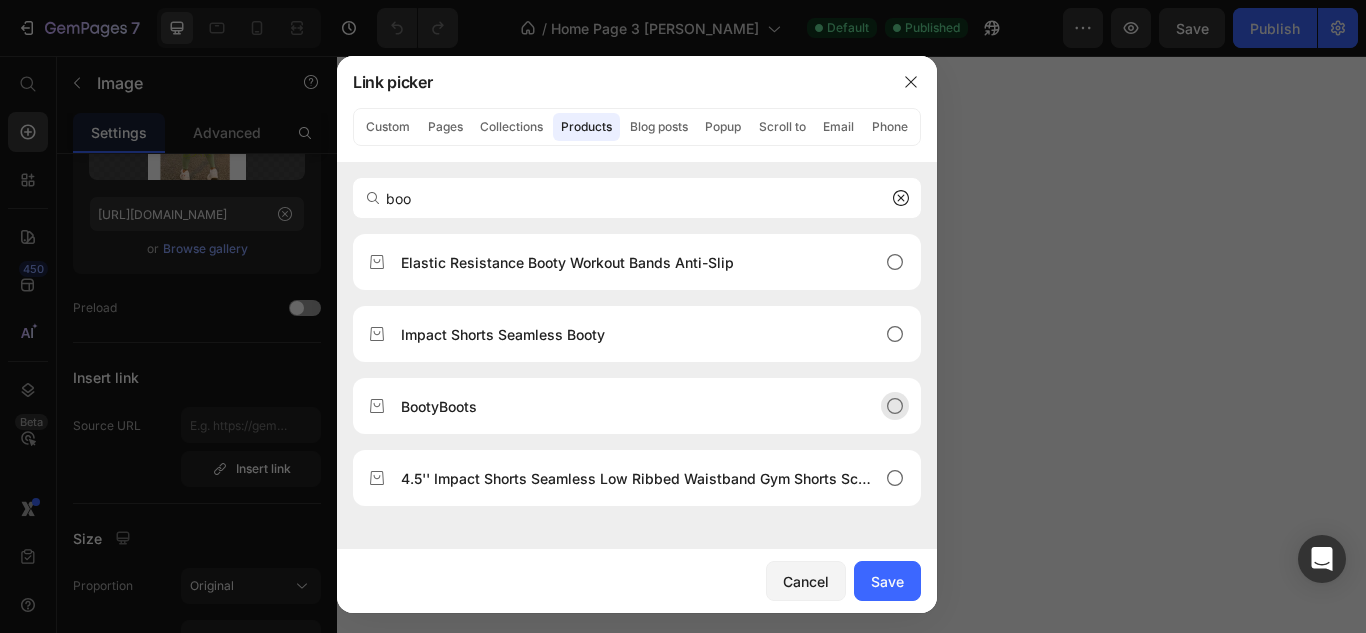 type on "boo" 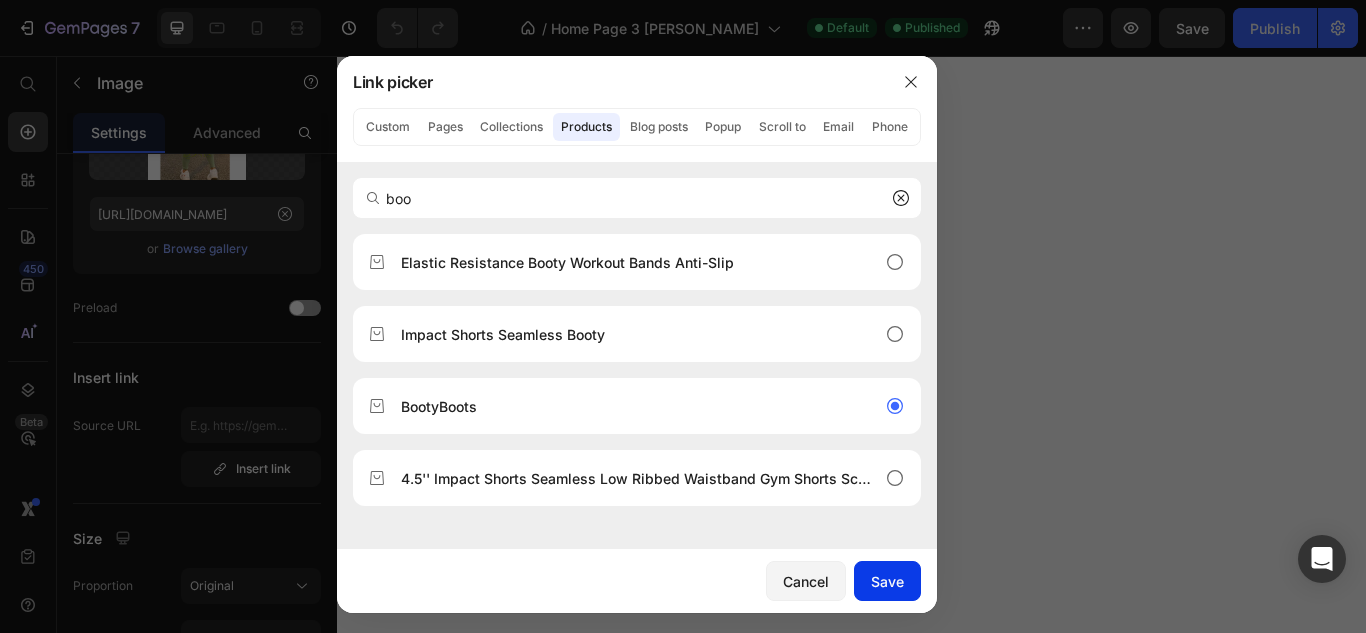 click on "Save" at bounding box center [887, 581] 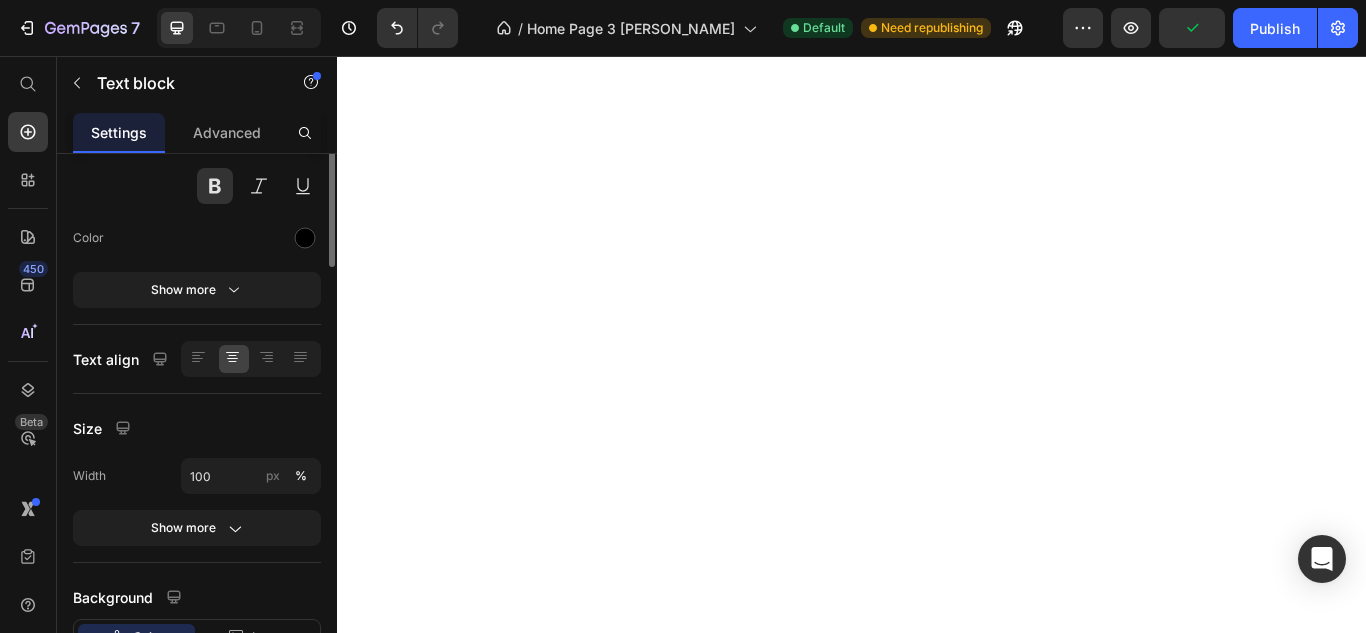 scroll, scrollTop: 0, scrollLeft: 0, axis: both 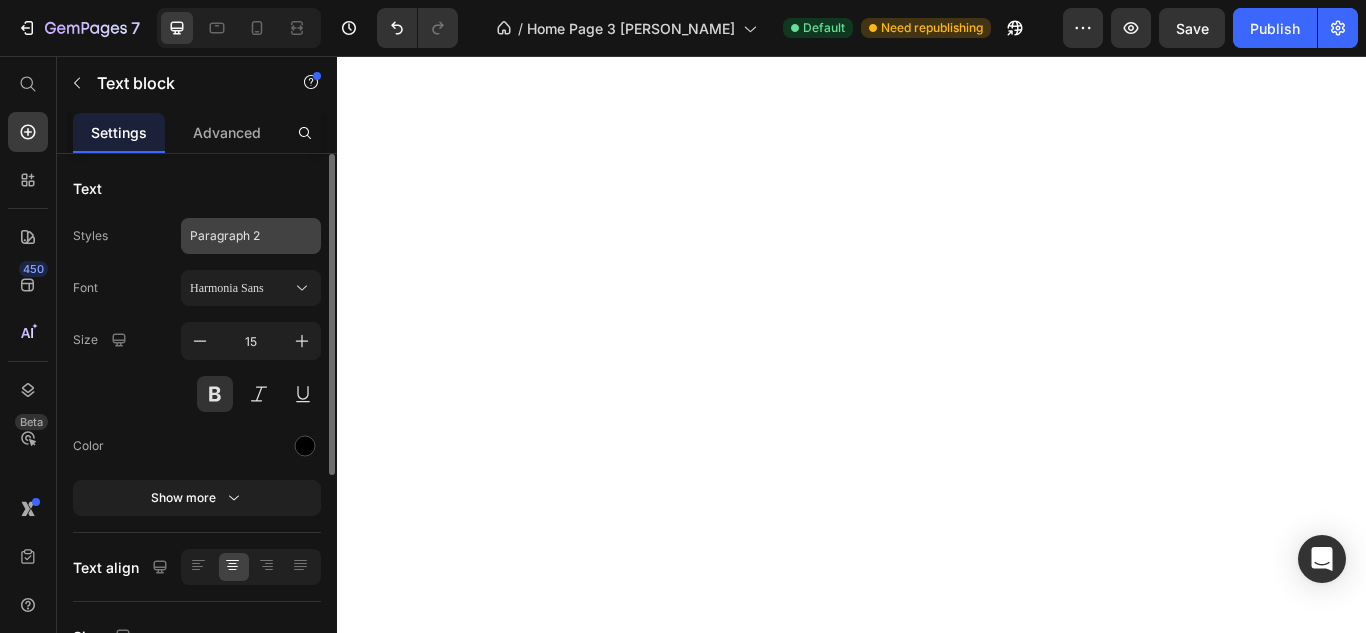 click on "Paragraph 2" at bounding box center [251, 236] 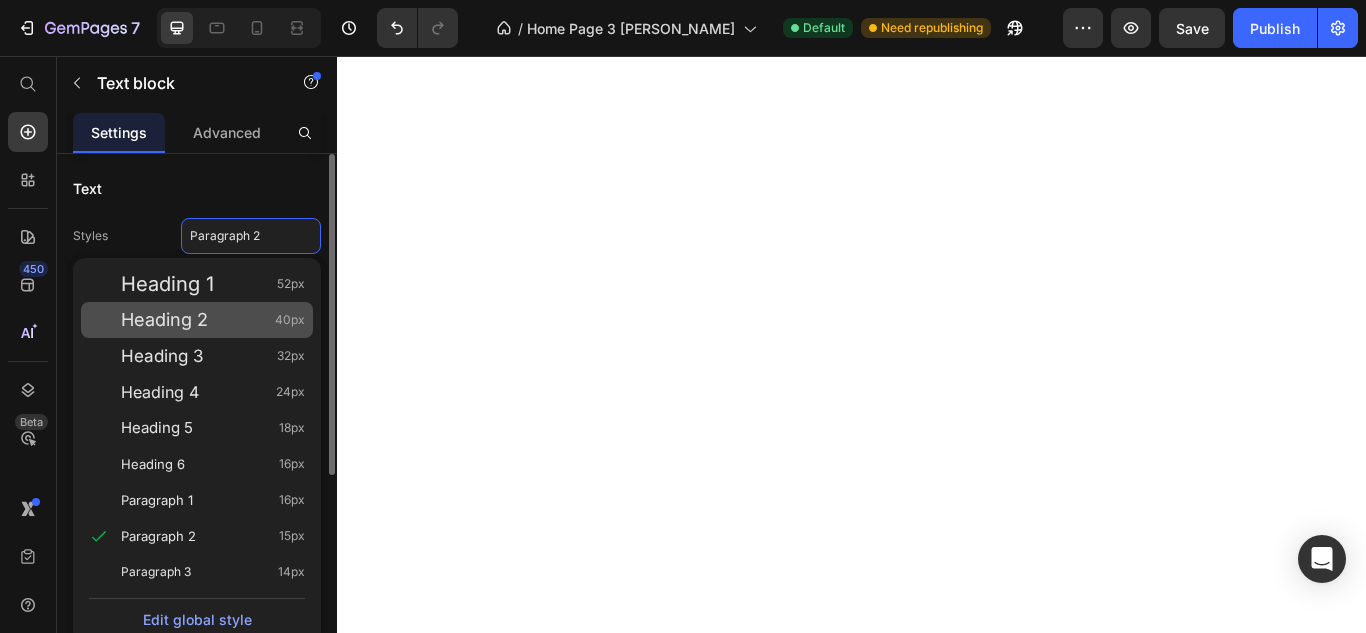 click on "Heading 2 40px" at bounding box center [213, 320] 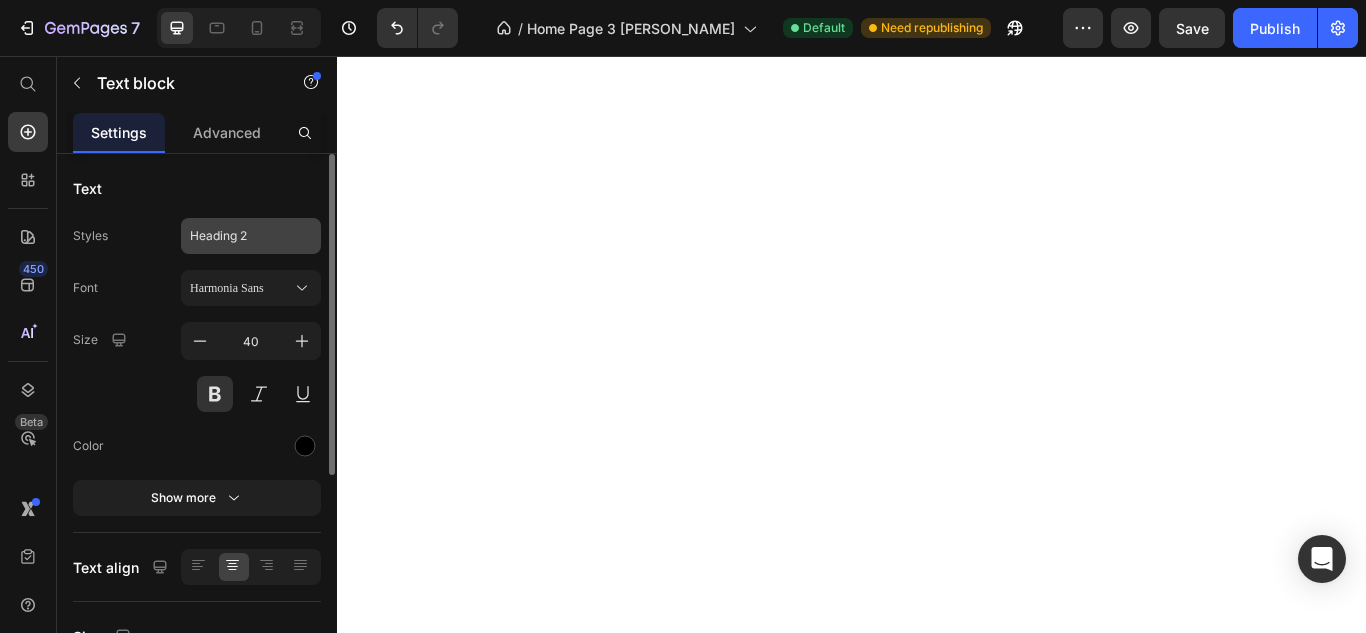 click on "Heading 2" at bounding box center (239, 236) 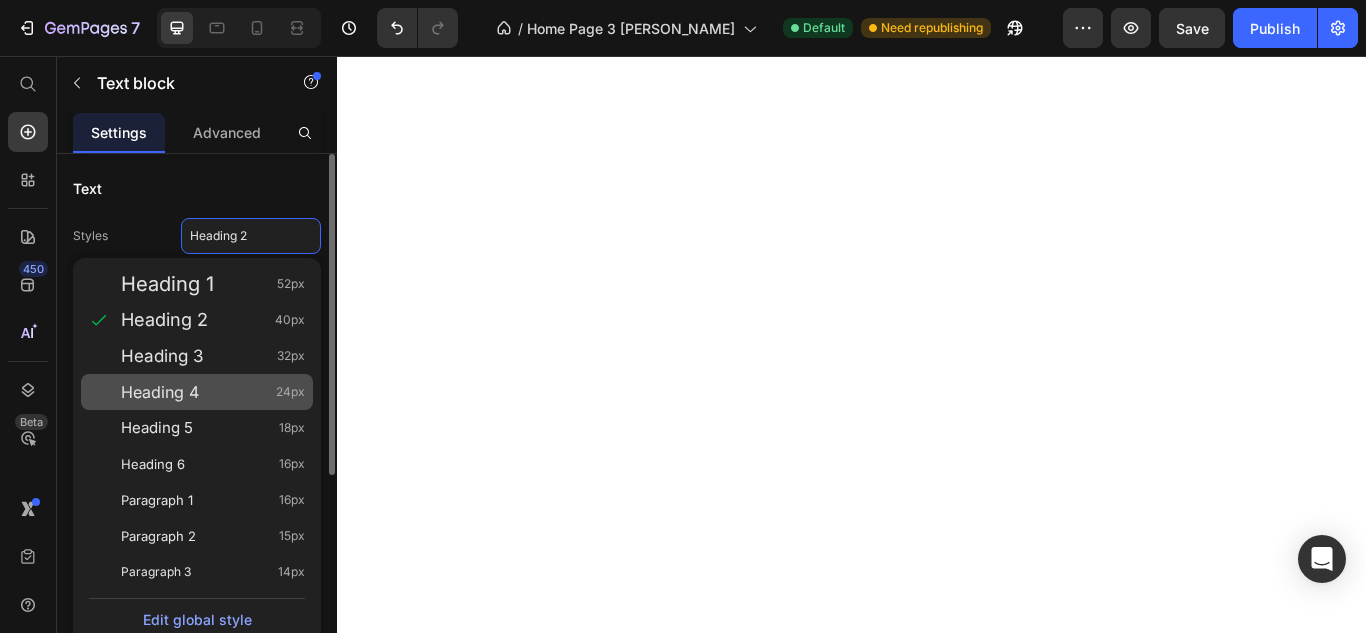 click on "Heading 4 24px" at bounding box center [213, 392] 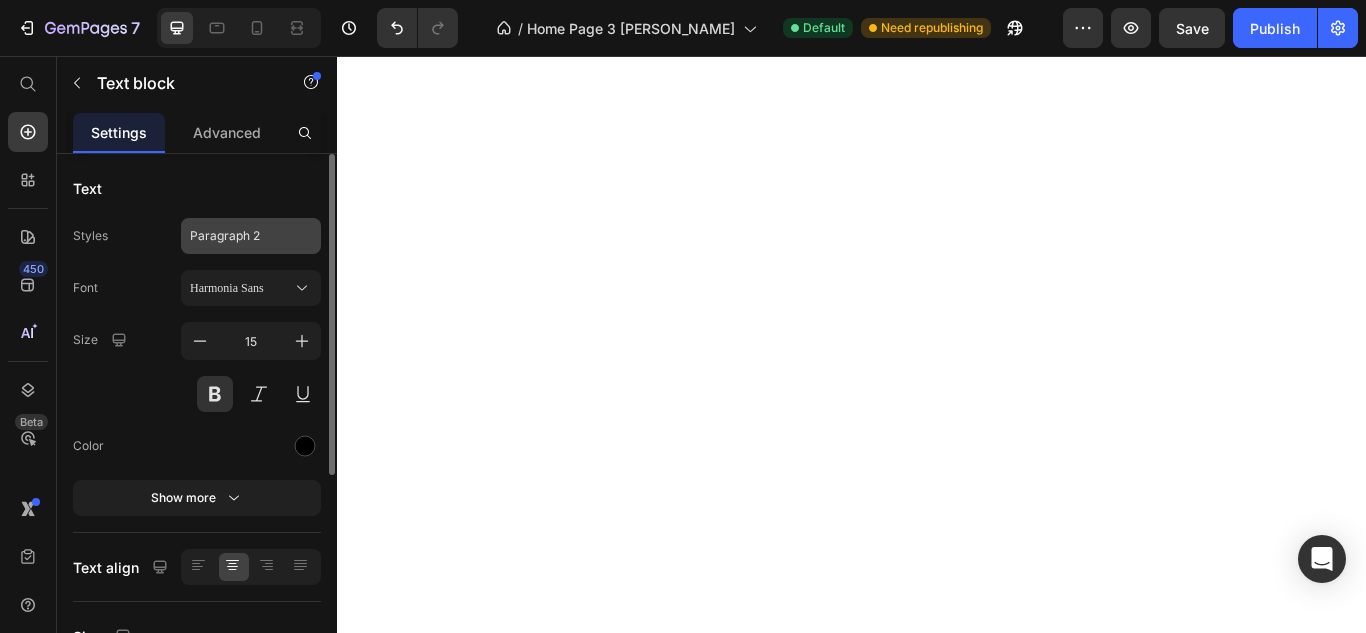 click on "Paragraph 2" at bounding box center [239, 236] 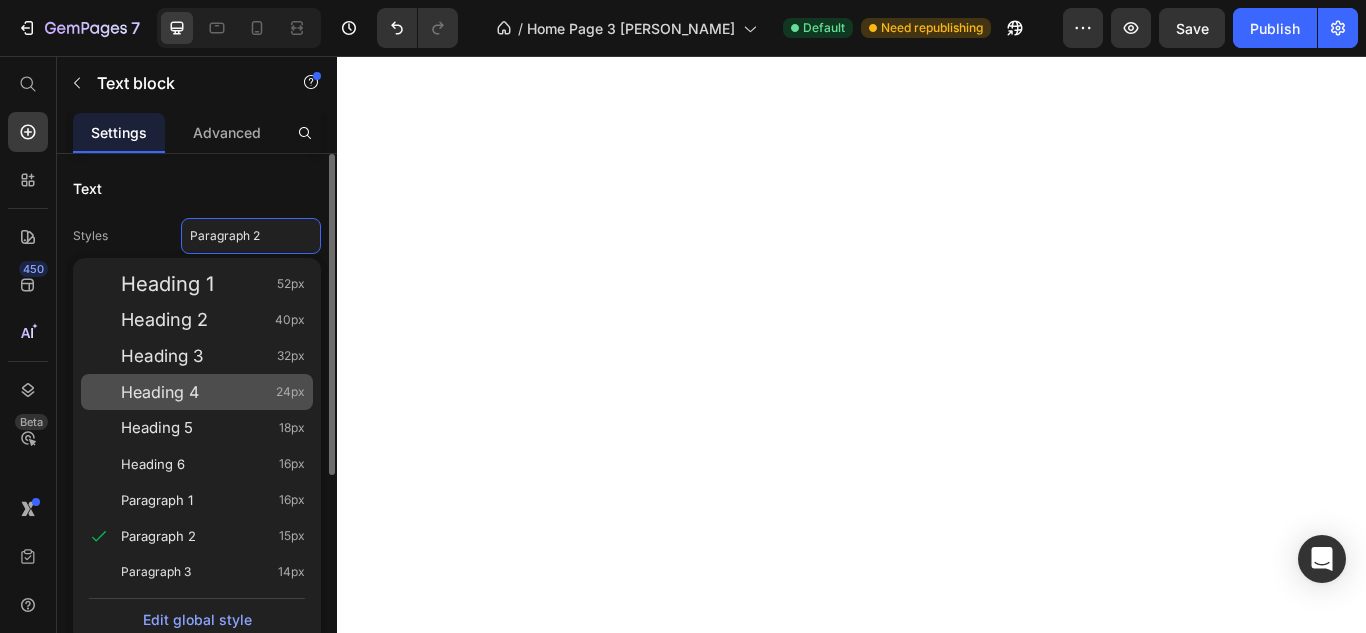 click on "Heading 4" at bounding box center [160, 392] 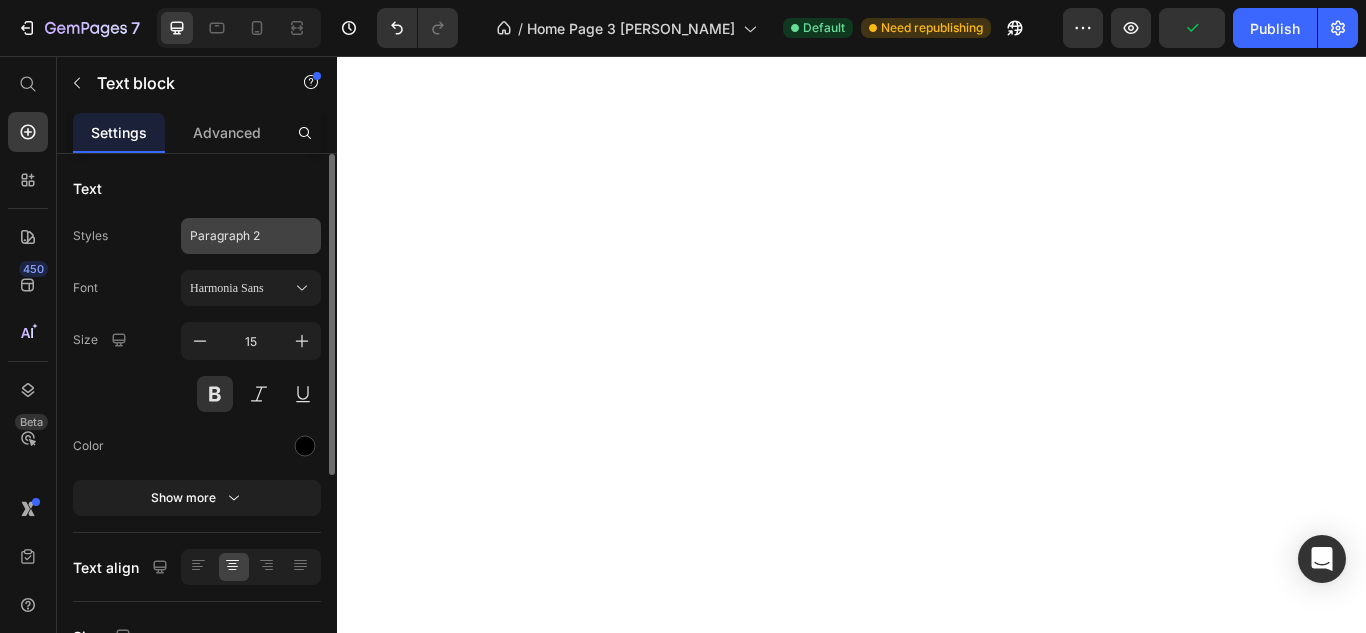 click on "Paragraph 2" at bounding box center [239, 236] 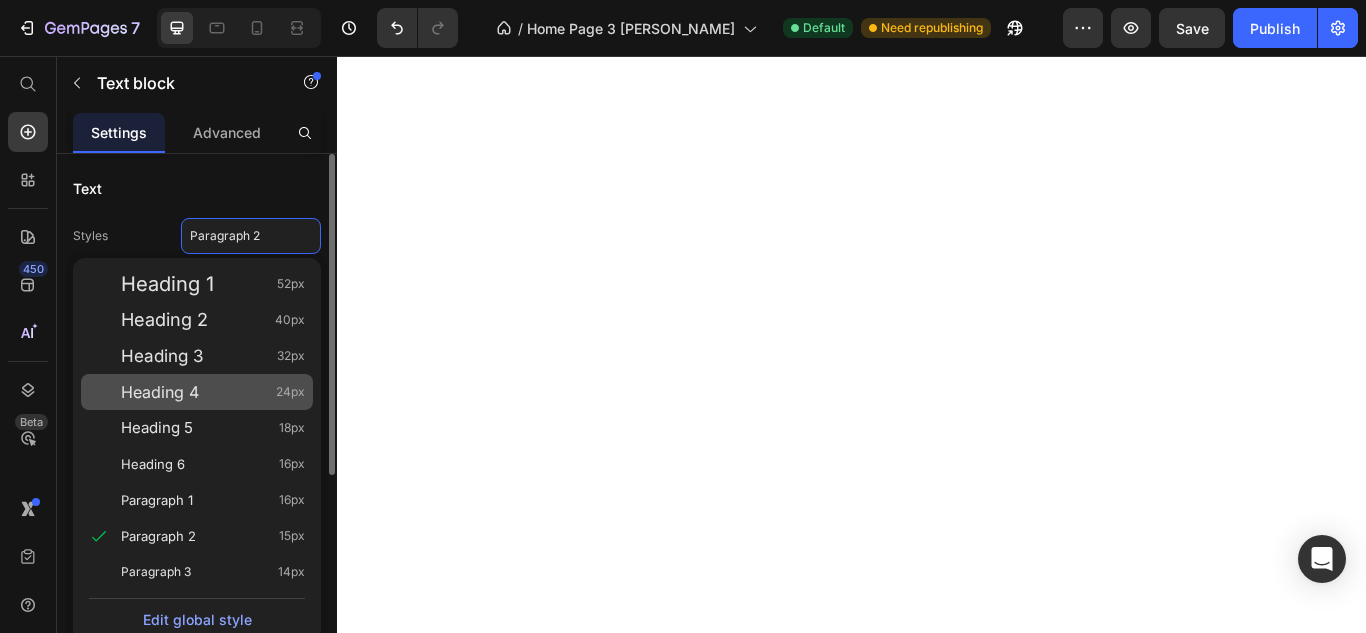 click on "Heading 4 24px" at bounding box center [213, 392] 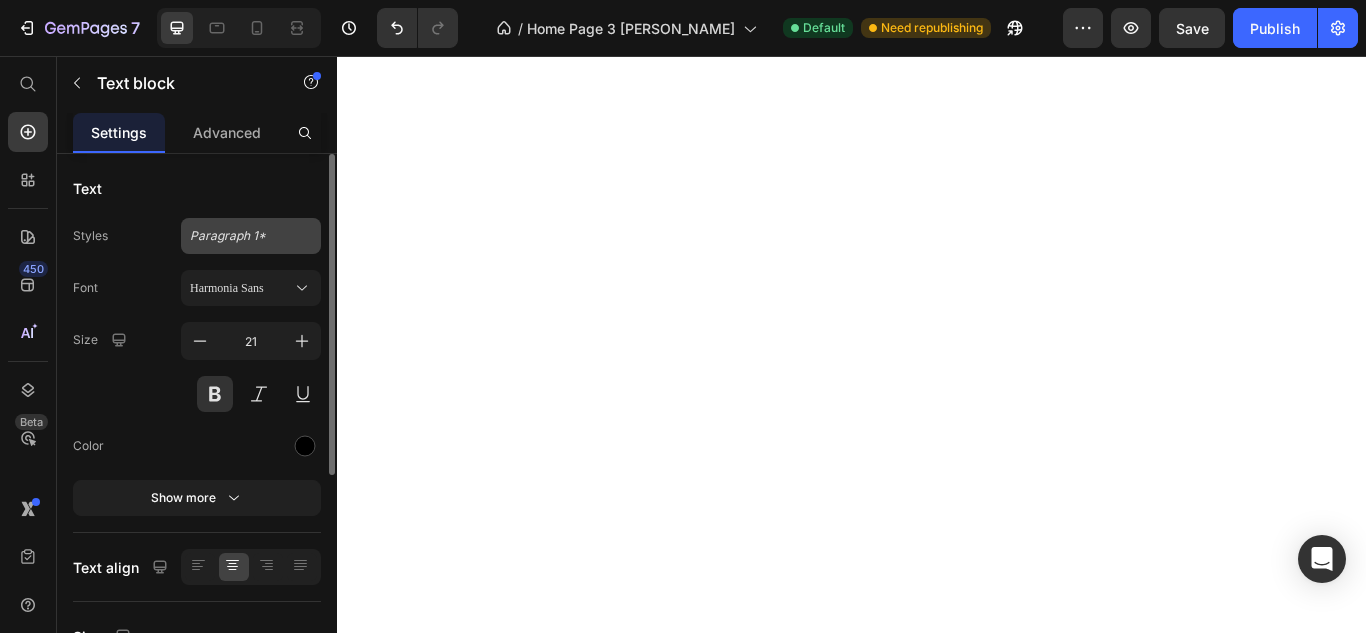 click on "Paragraph 1*" at bounding box center (251, 236) 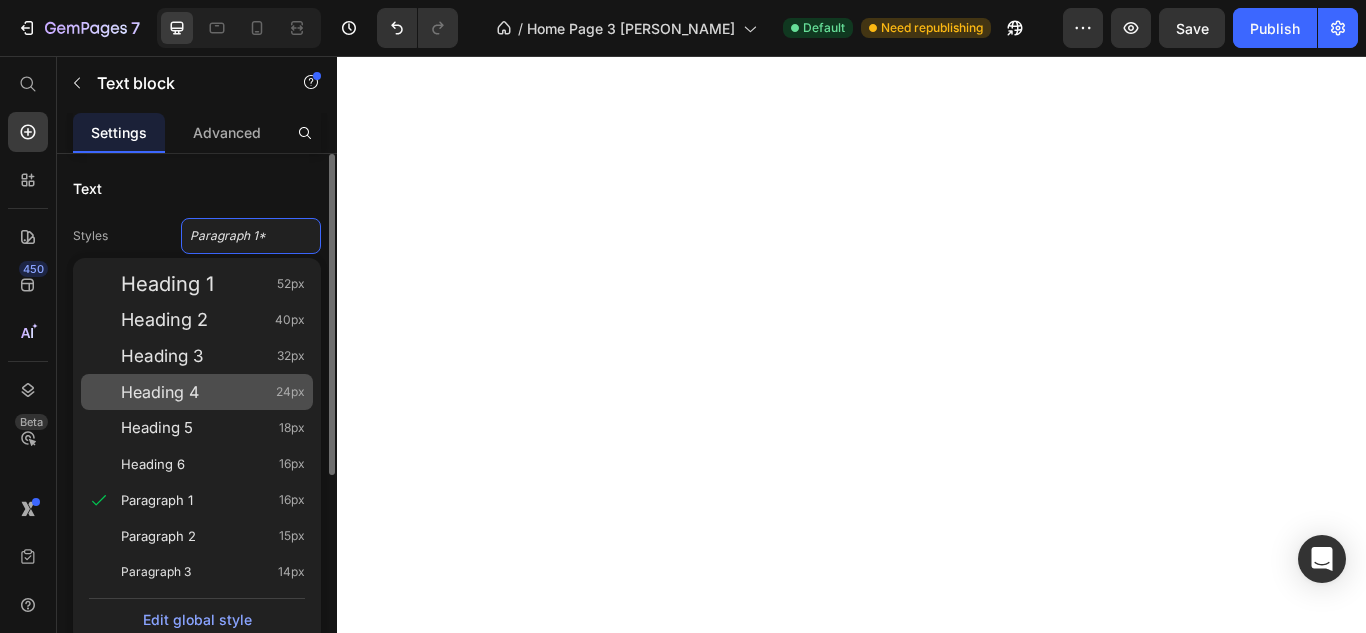 click on "Heading 4 24px" at bounding box center [213, 392] 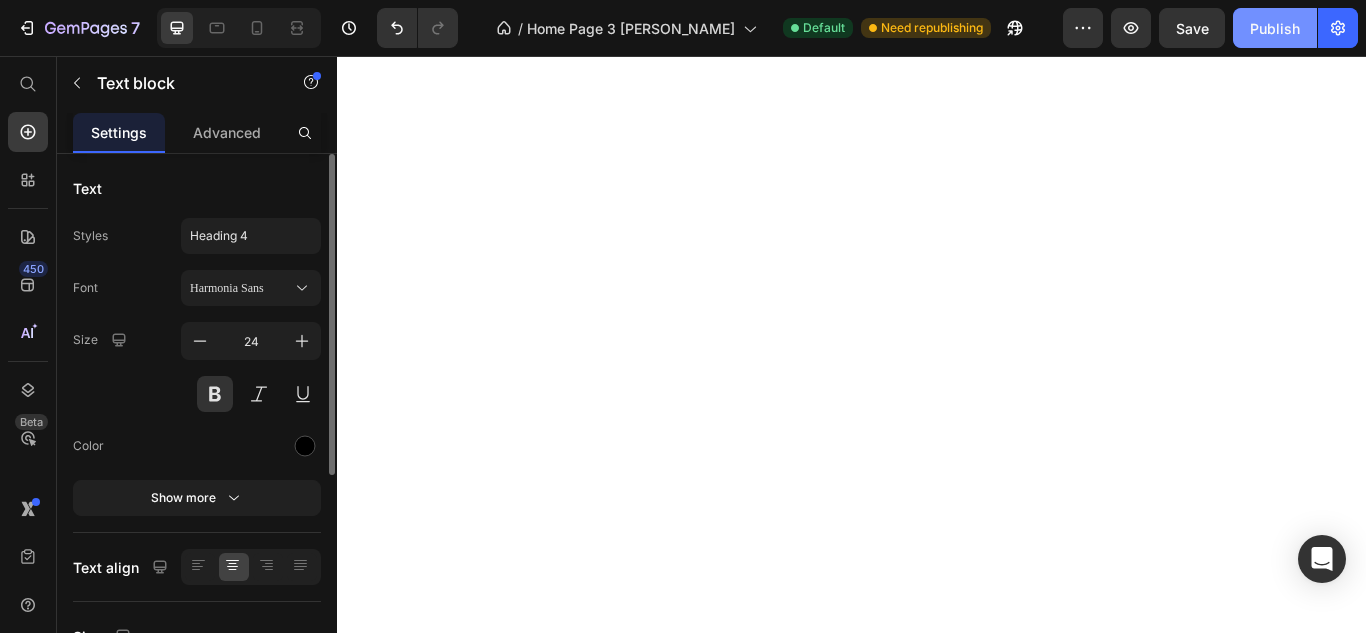 click on "Publish" at bounding box center [1275, 28] 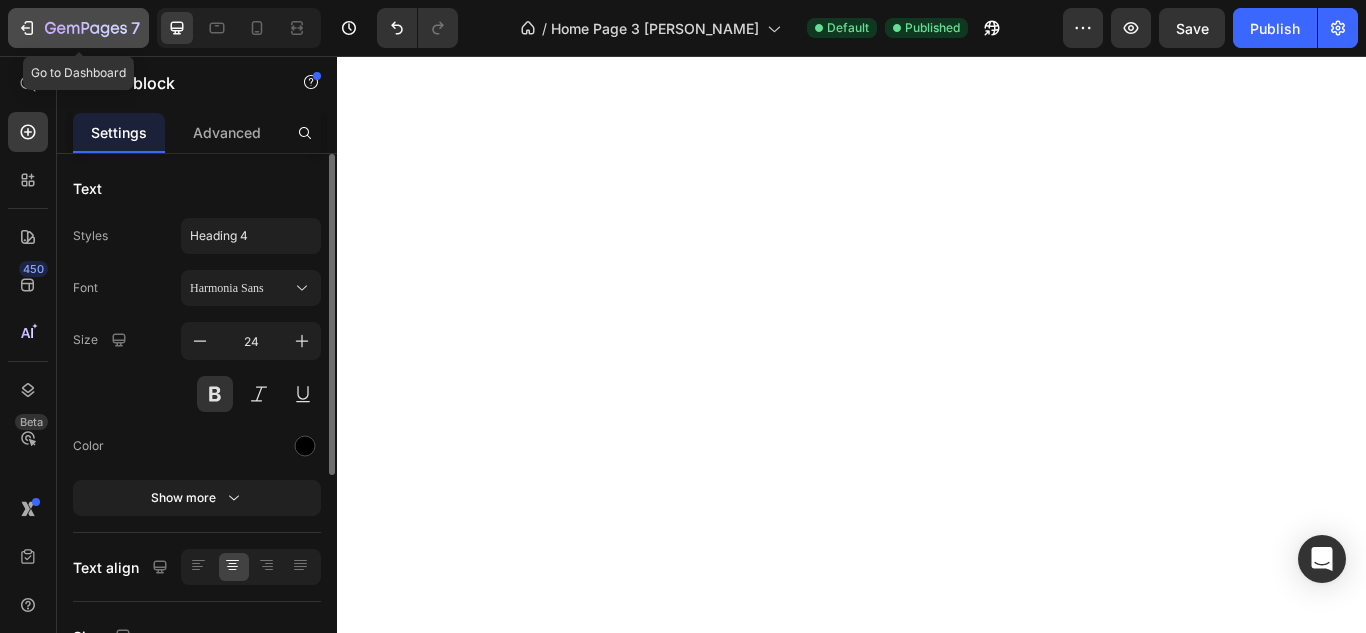 click 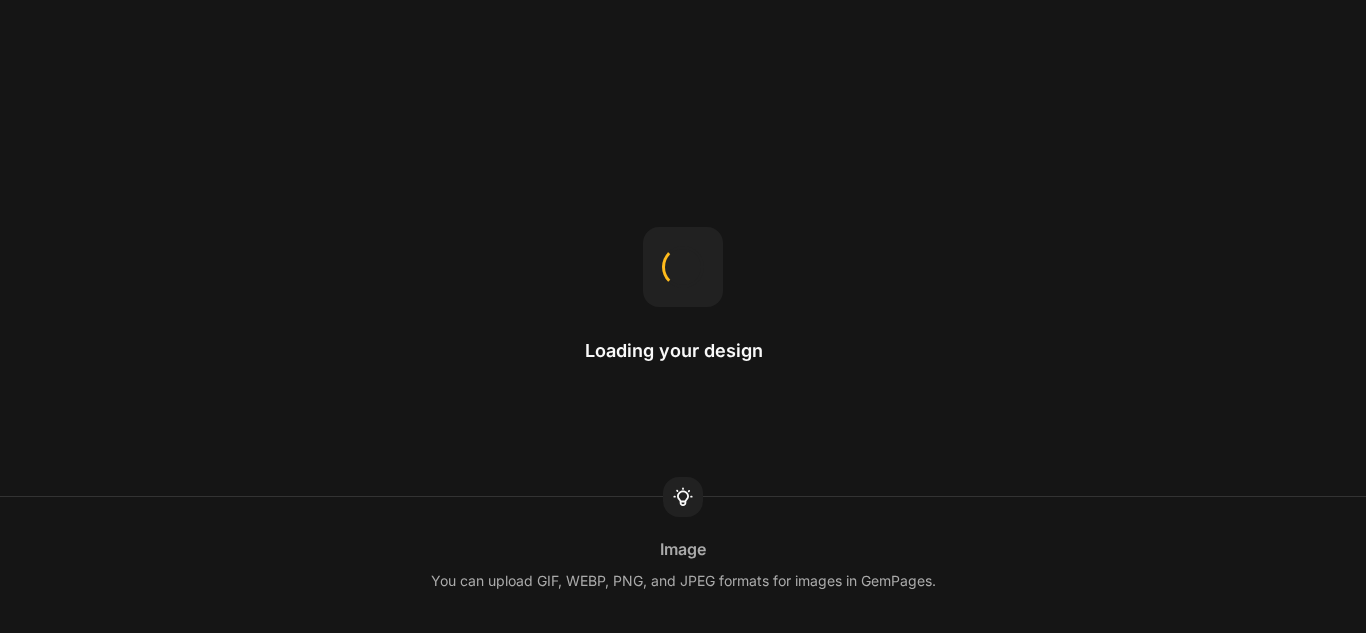scroll, scrollTop: 0, scrollLeft: 0, axis: both 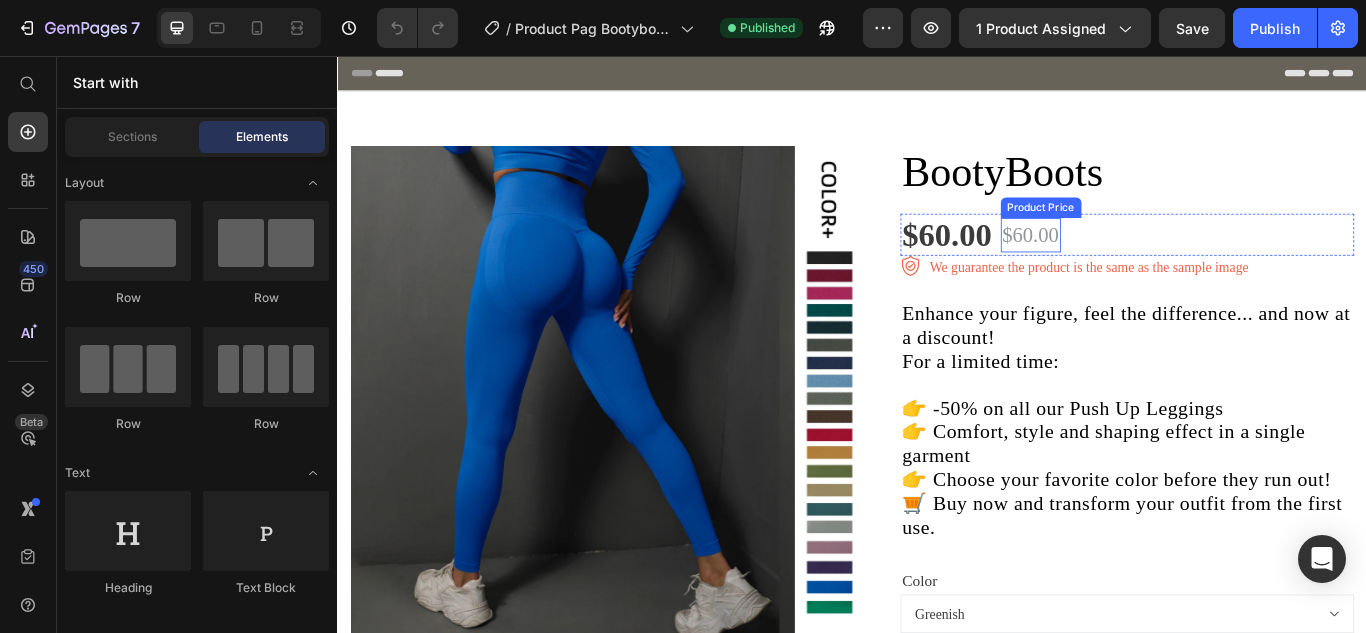 click on "$60.00" at bounding box center [1145, 265] 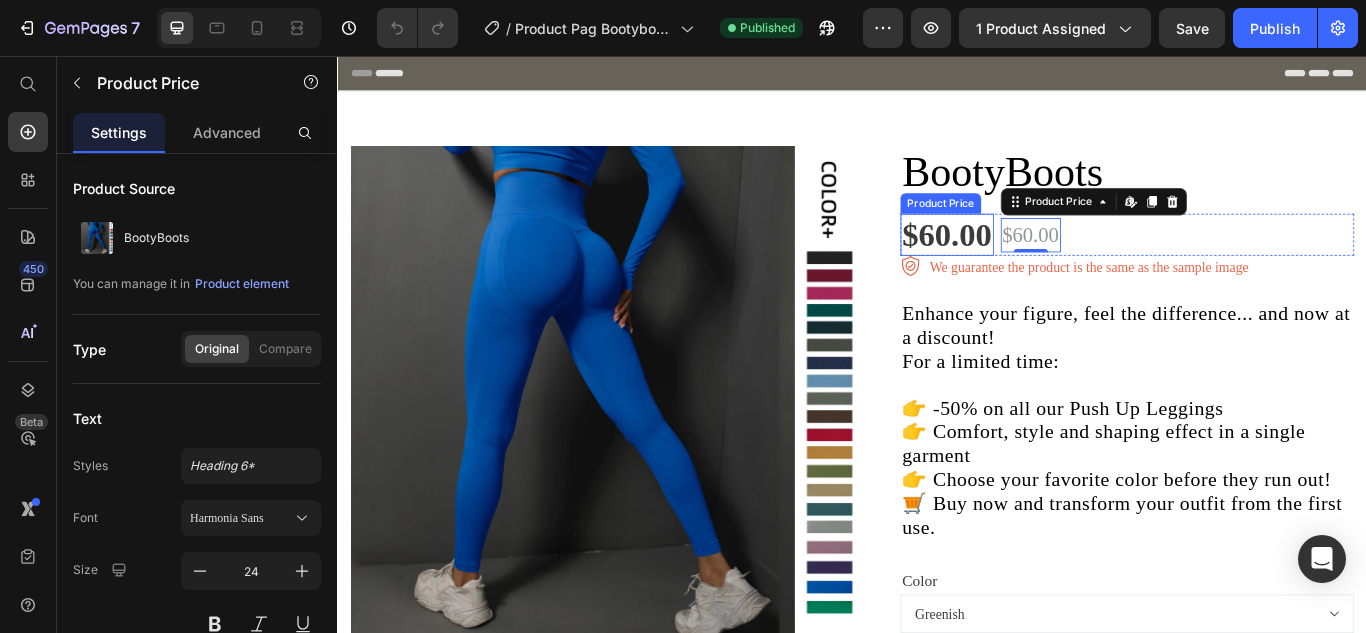 click on "$60.00" at bounding box center [1047, 265] 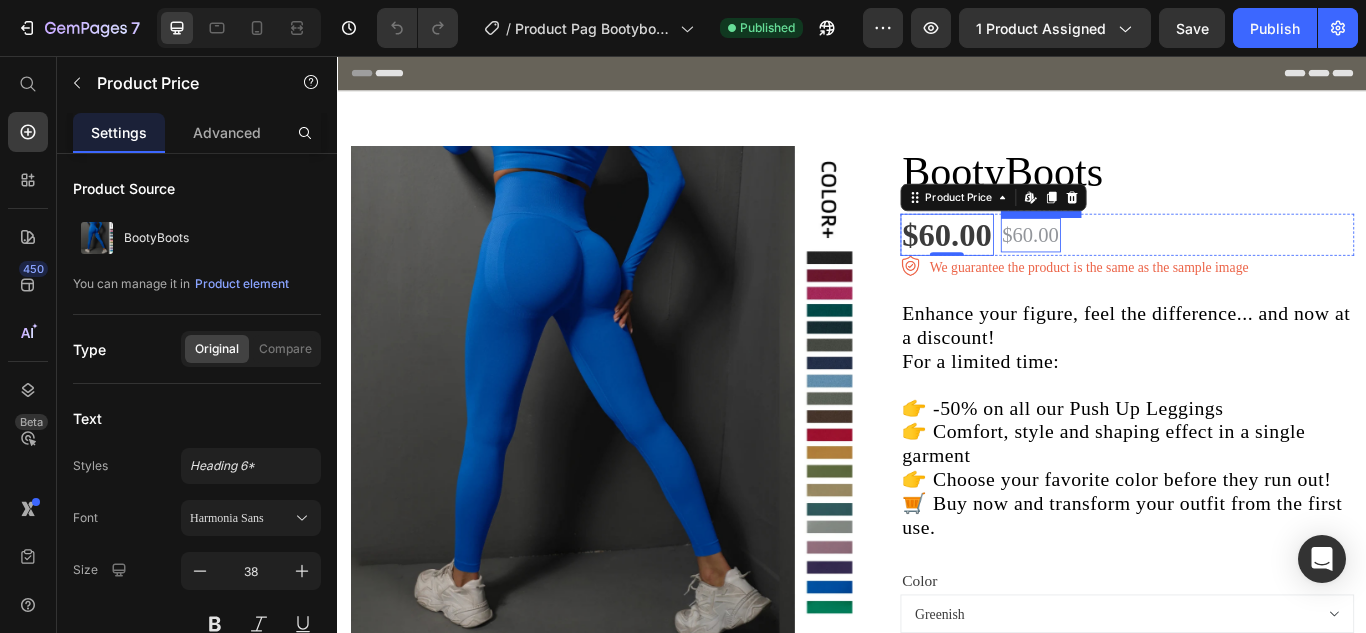 click on "$60.00" at bounding box center [1145, 265] 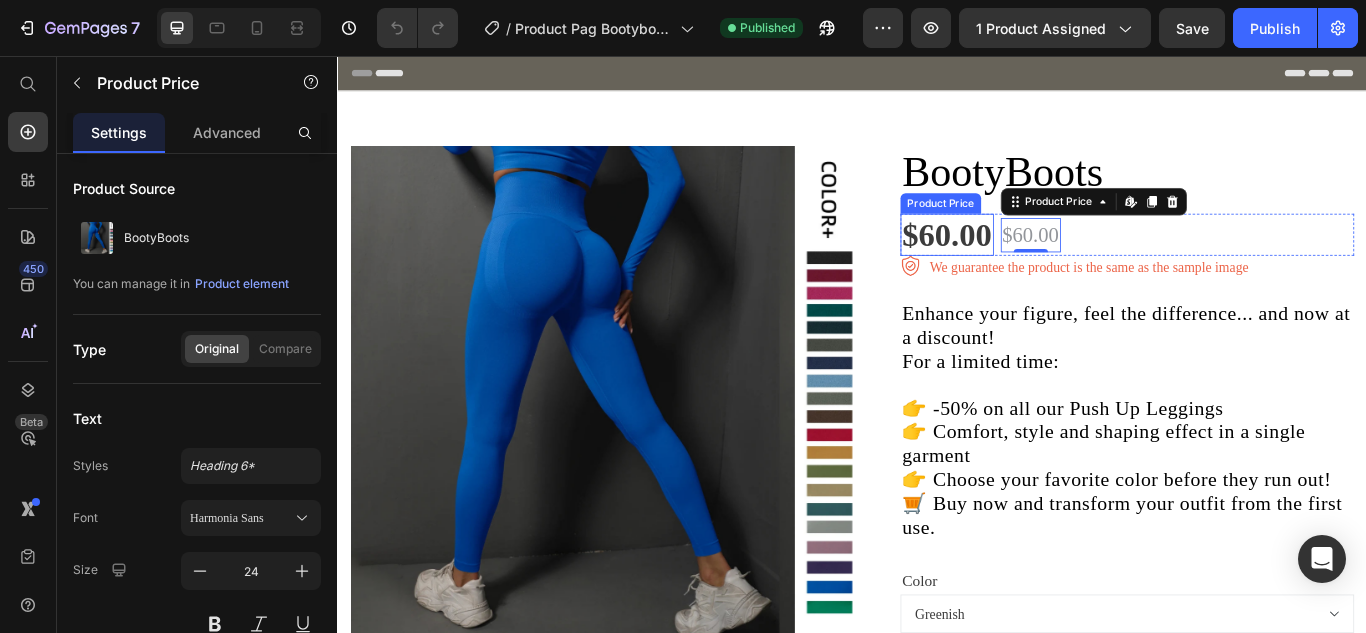 click on "$60.00" at bounding box center (1047, 265) 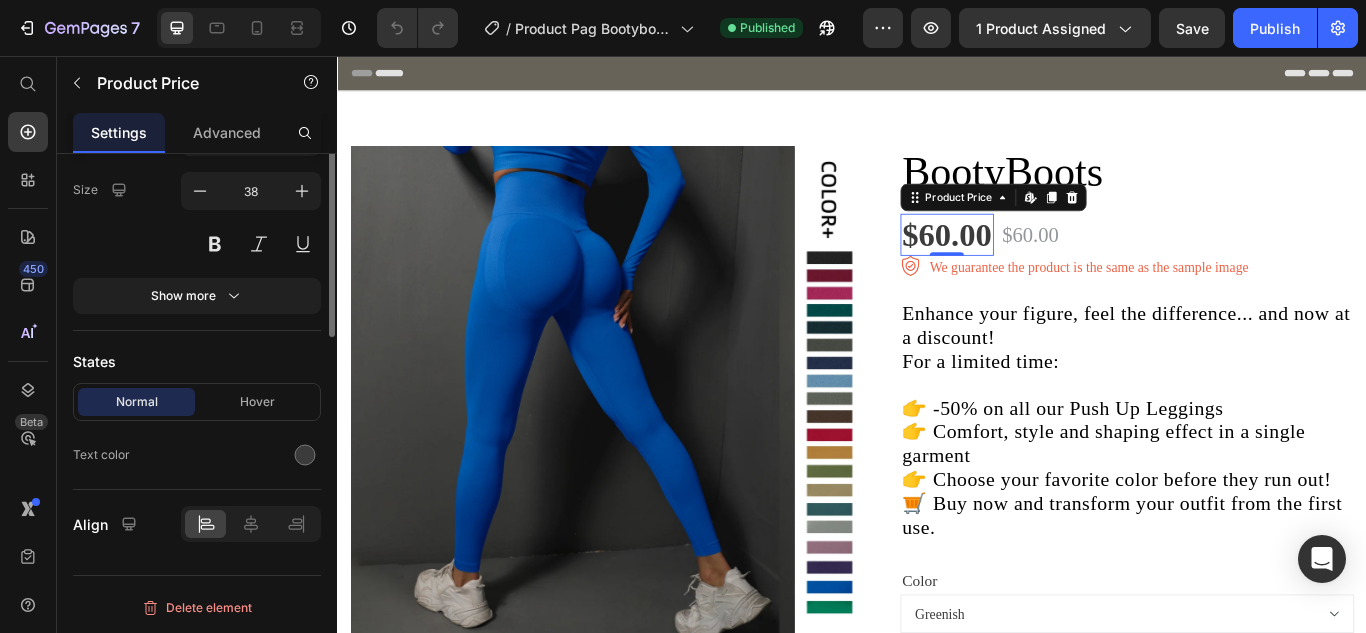 scroll, scrollTop: 0, scrollLeft: 0, axis: both 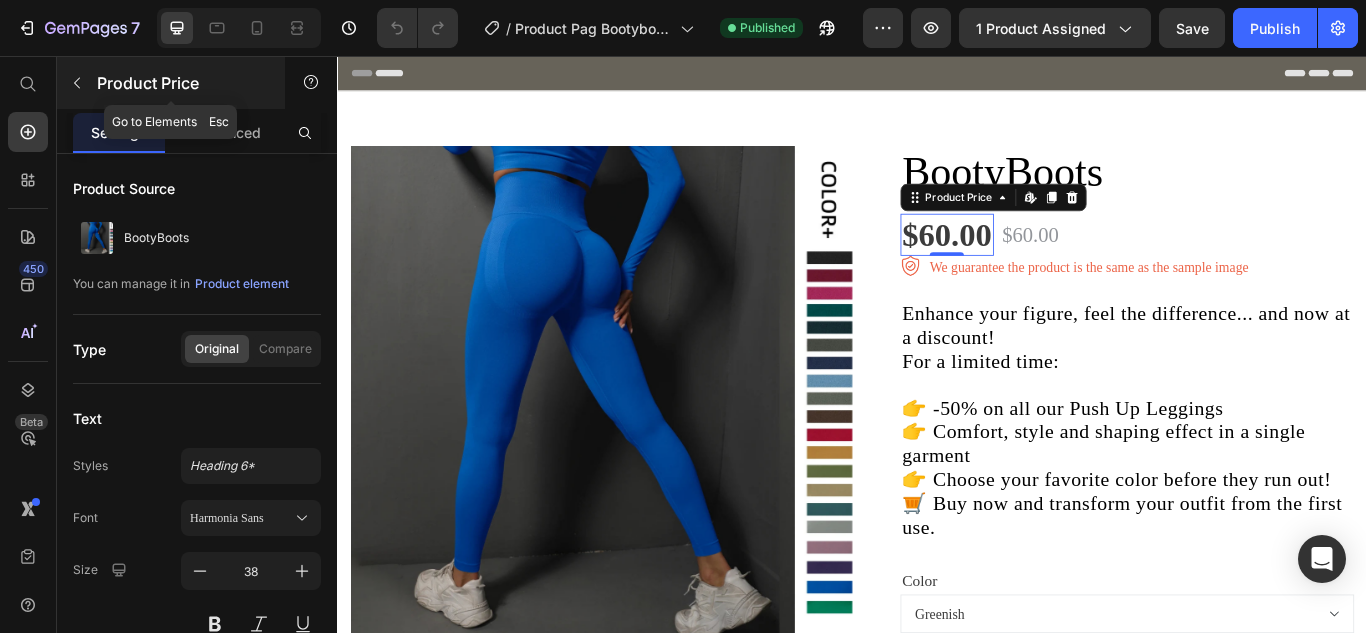 click 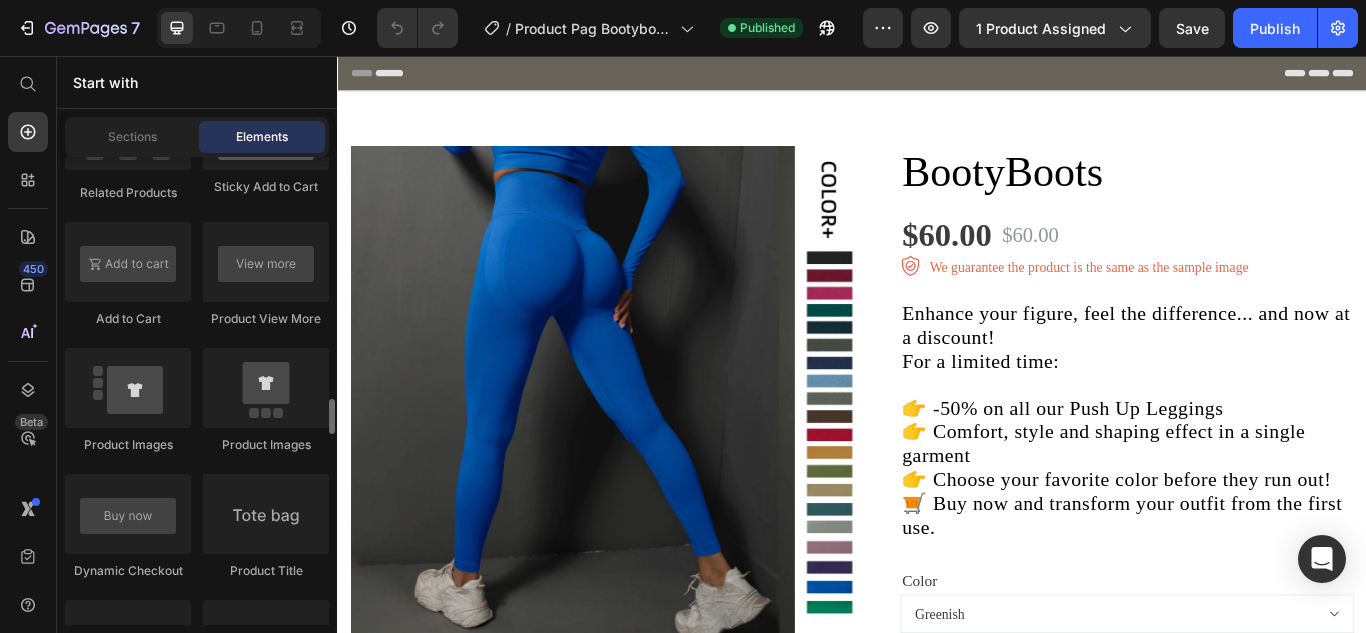 scroll, scrollTop: 3032, scrollLeft: 0, axis: vertical 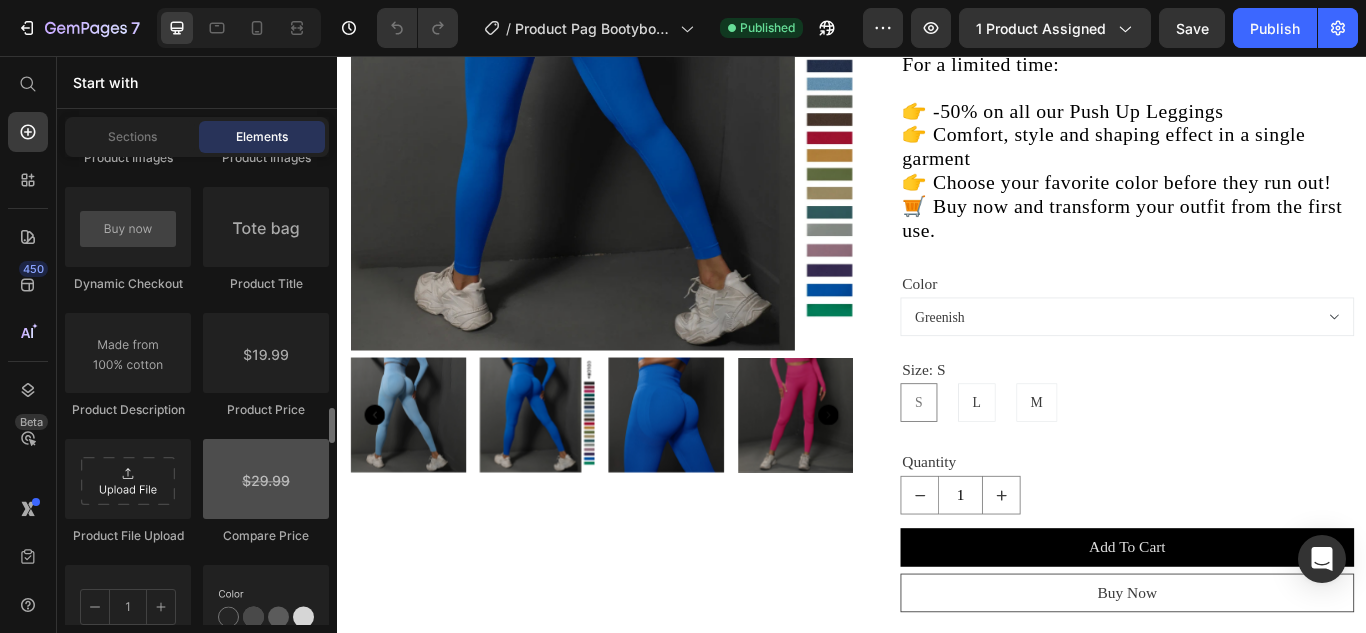 click at bounding box center [266, 479] 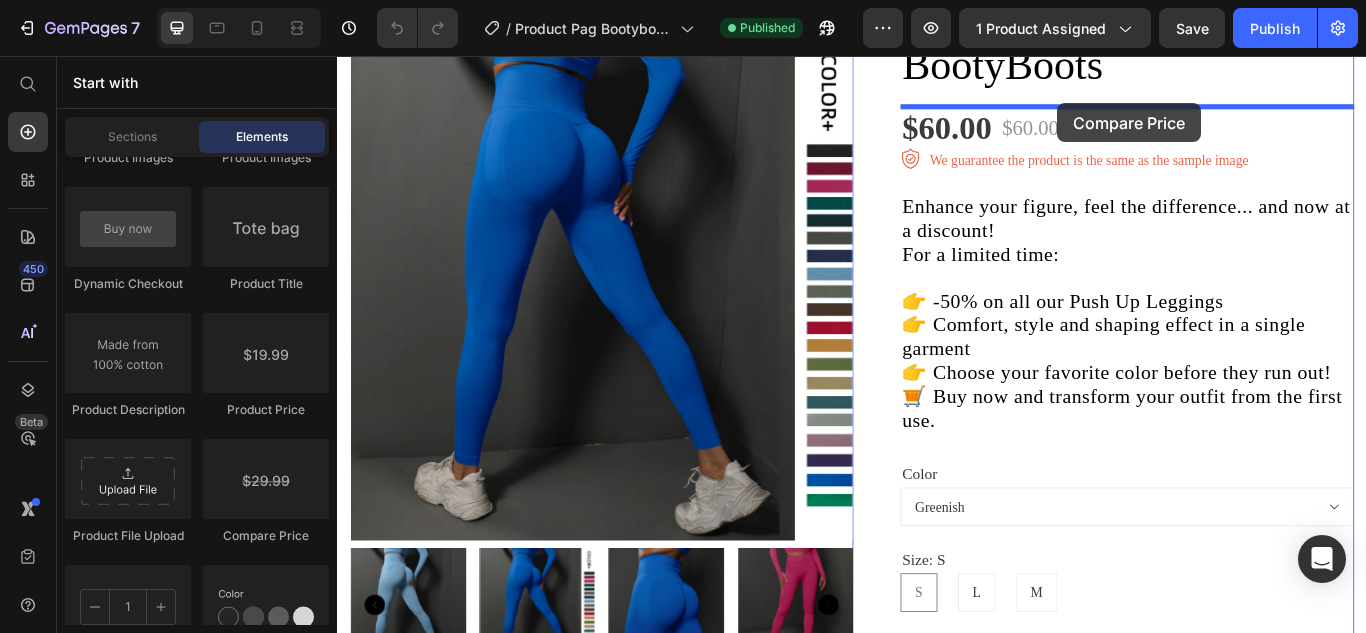 scroll, scrollTop: 80, scrollLeft: 0, axis: vertical 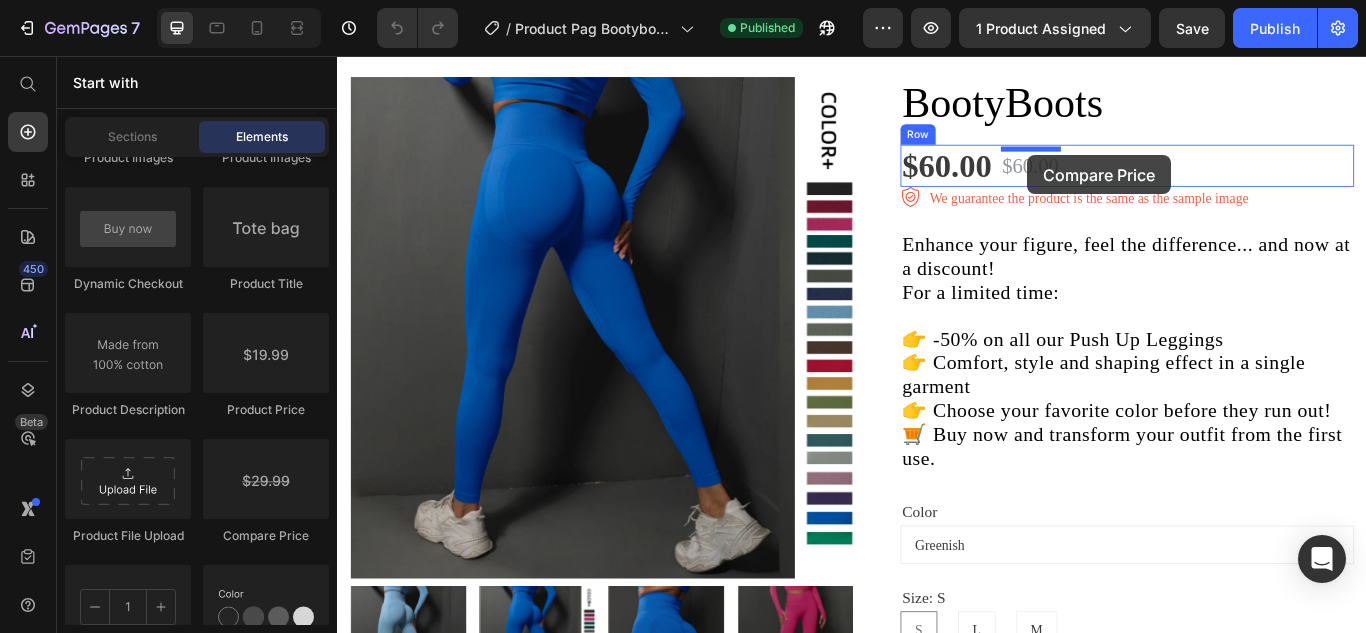 drag, startPoint x: 600, startPoint y: 551, endPoint x: 1142, endPoint y: 172, distance: 661.366 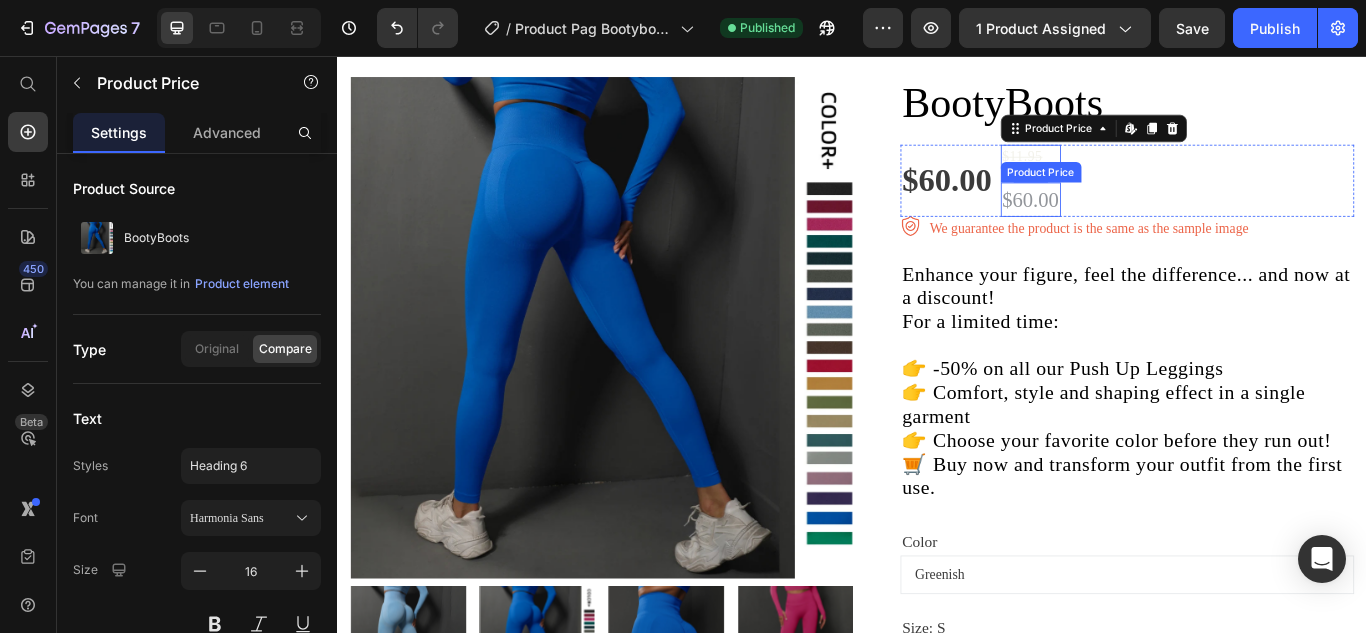 click on "$60.00" at bounding box center (1145, 224) 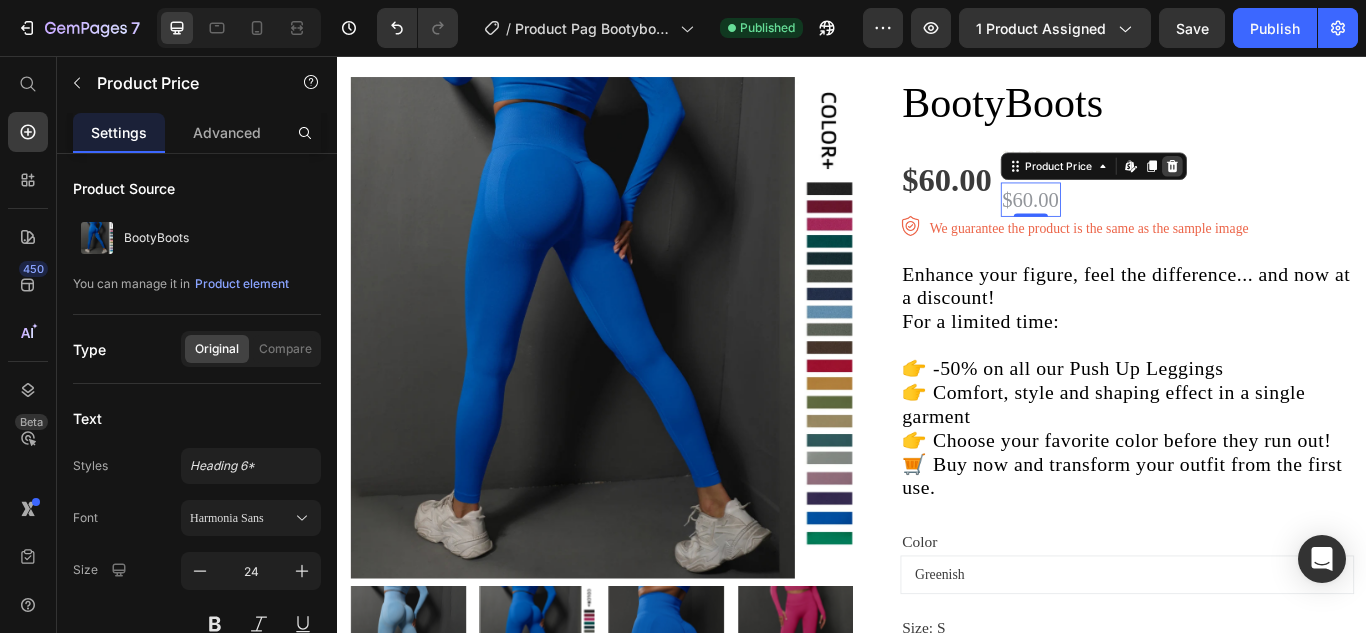click 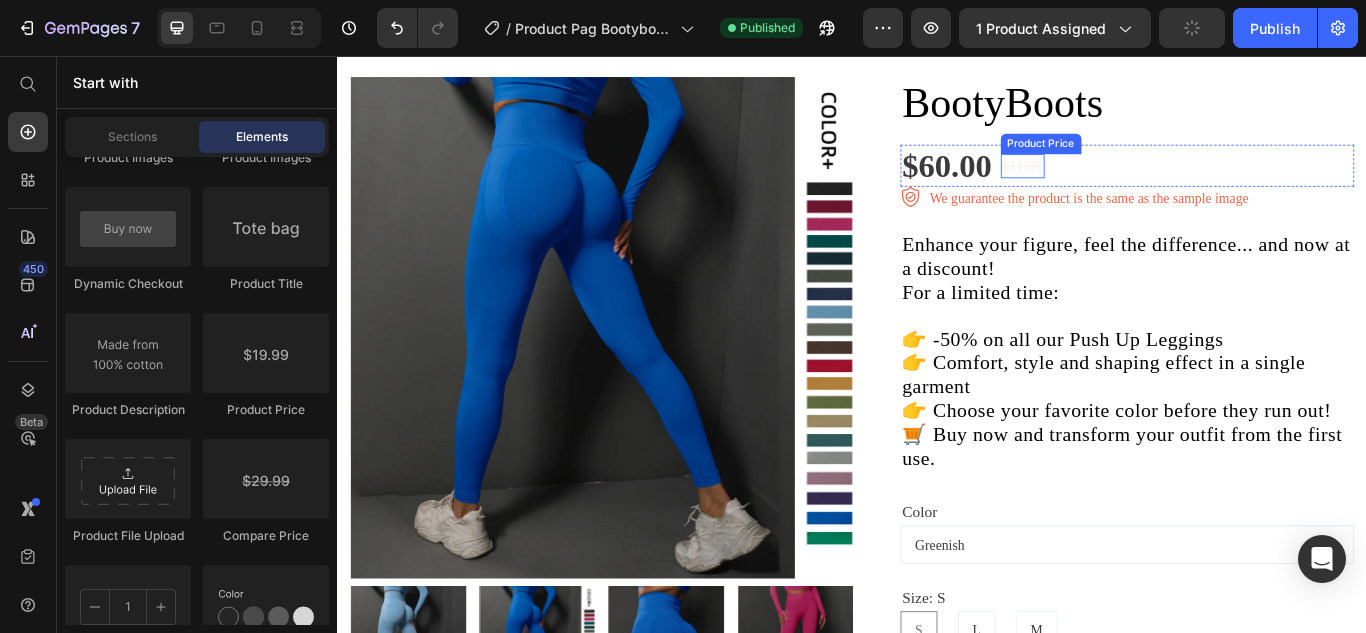 click on "$11.95" at bounding box center [1135, 185] 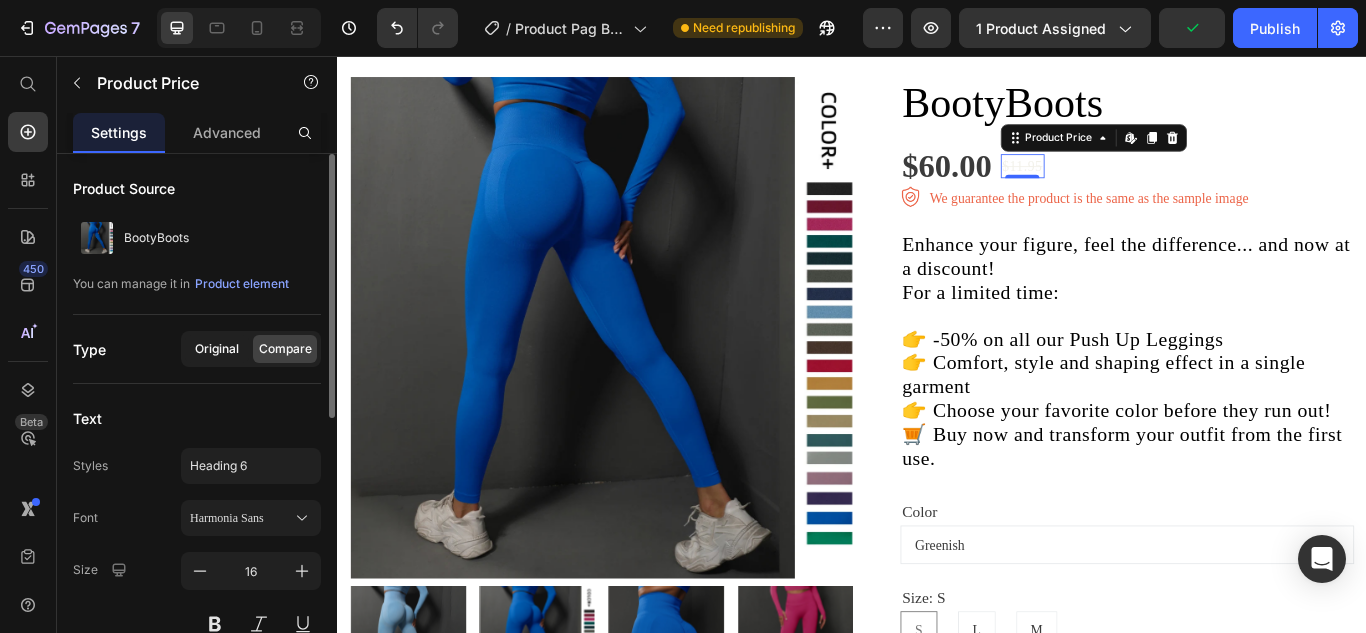 click on "Original" 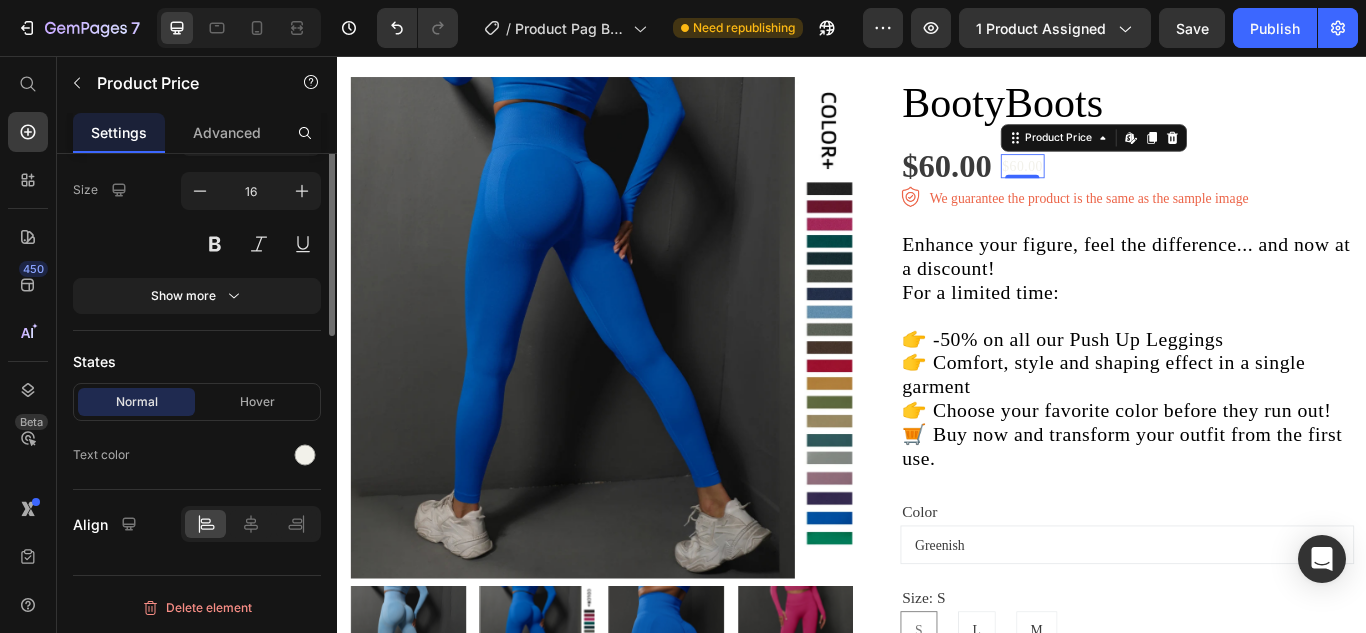 scroll, scrollTop: 0, scrollLeft: 0, axis: both 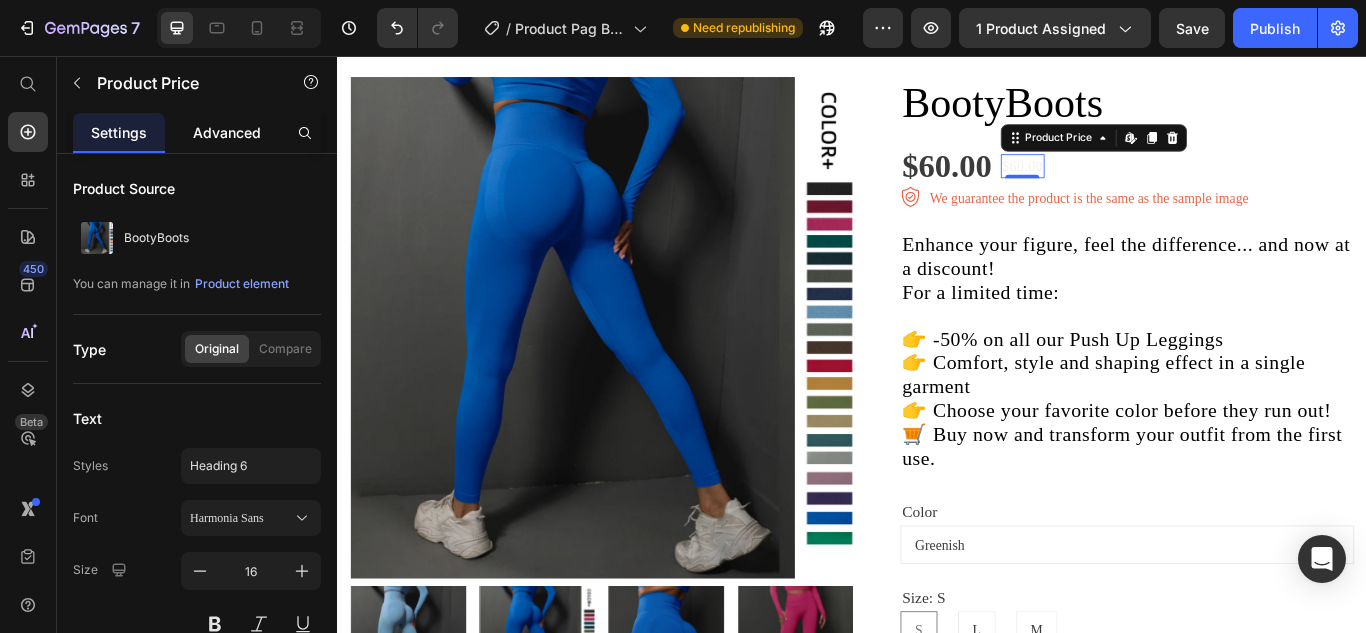 click on "Advanced" at bounding box center (227, 132) 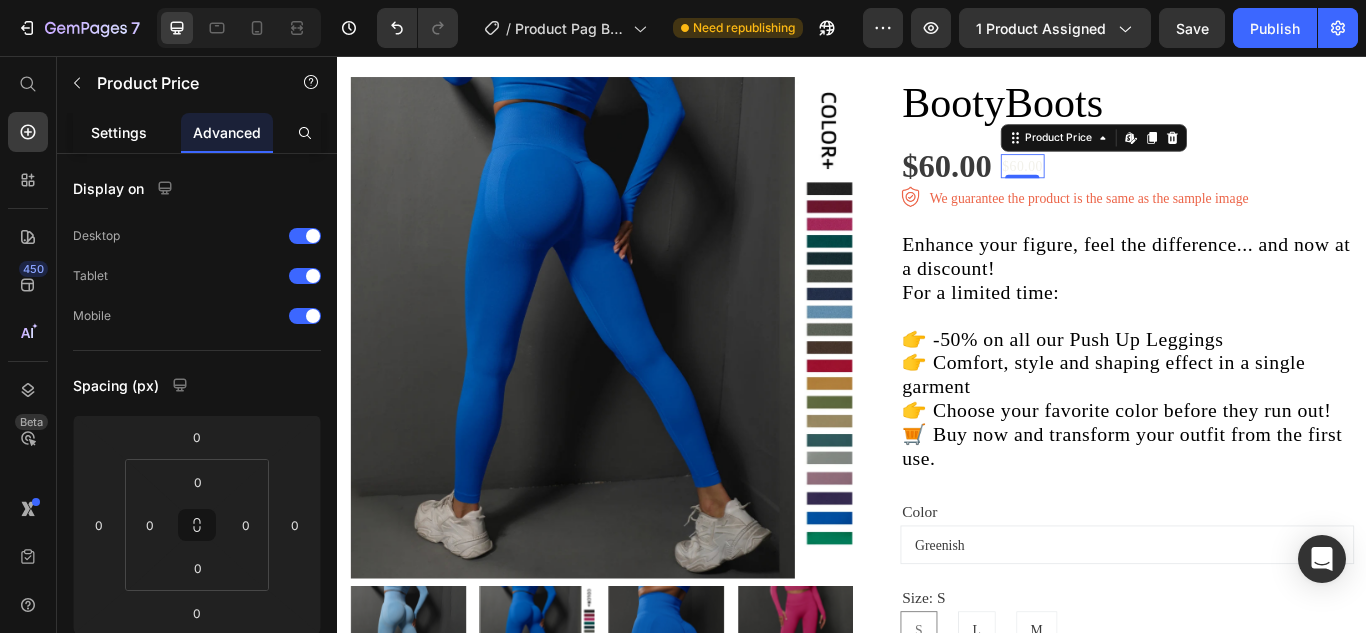 click on "Settings" at bounding box center (119, 132) 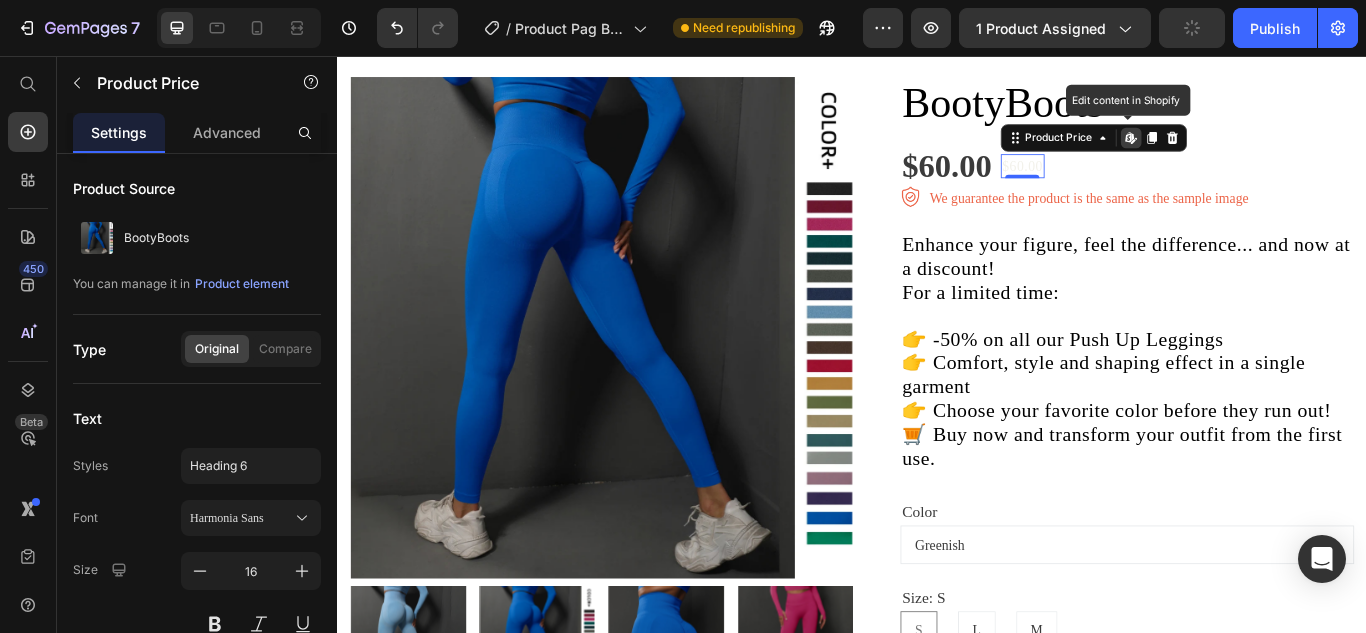 click 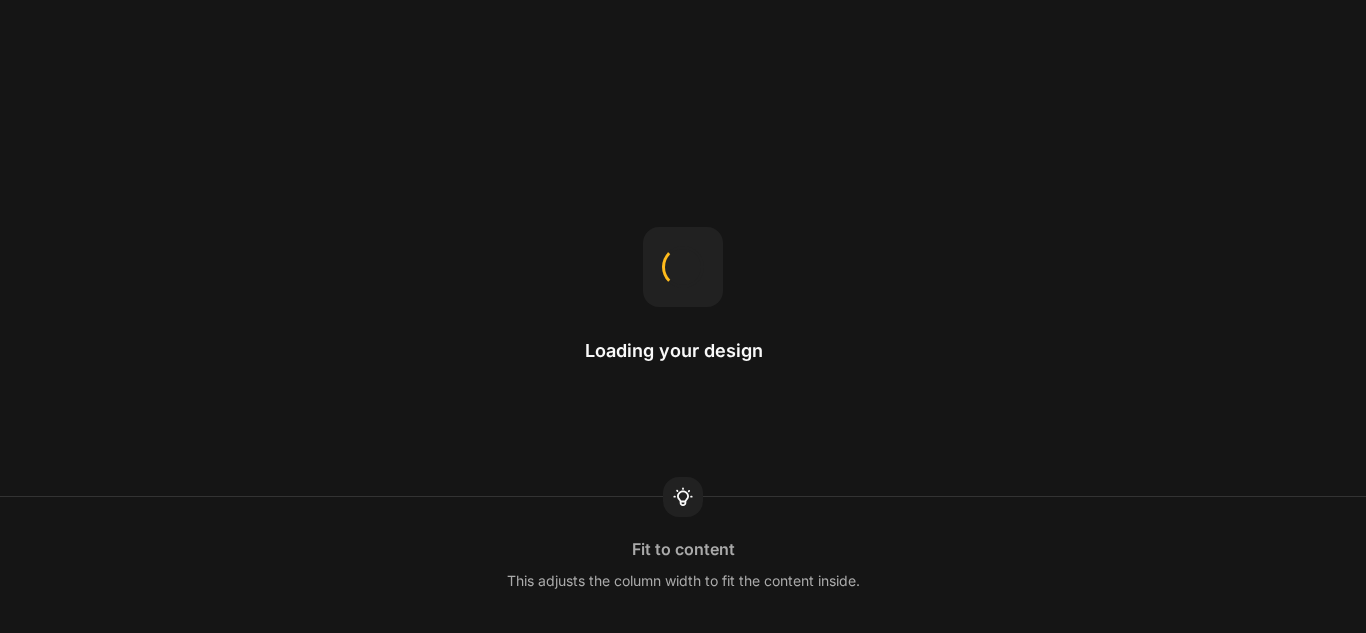 scroll, scrollTop: 0, scrollLeft: 0, axis: both 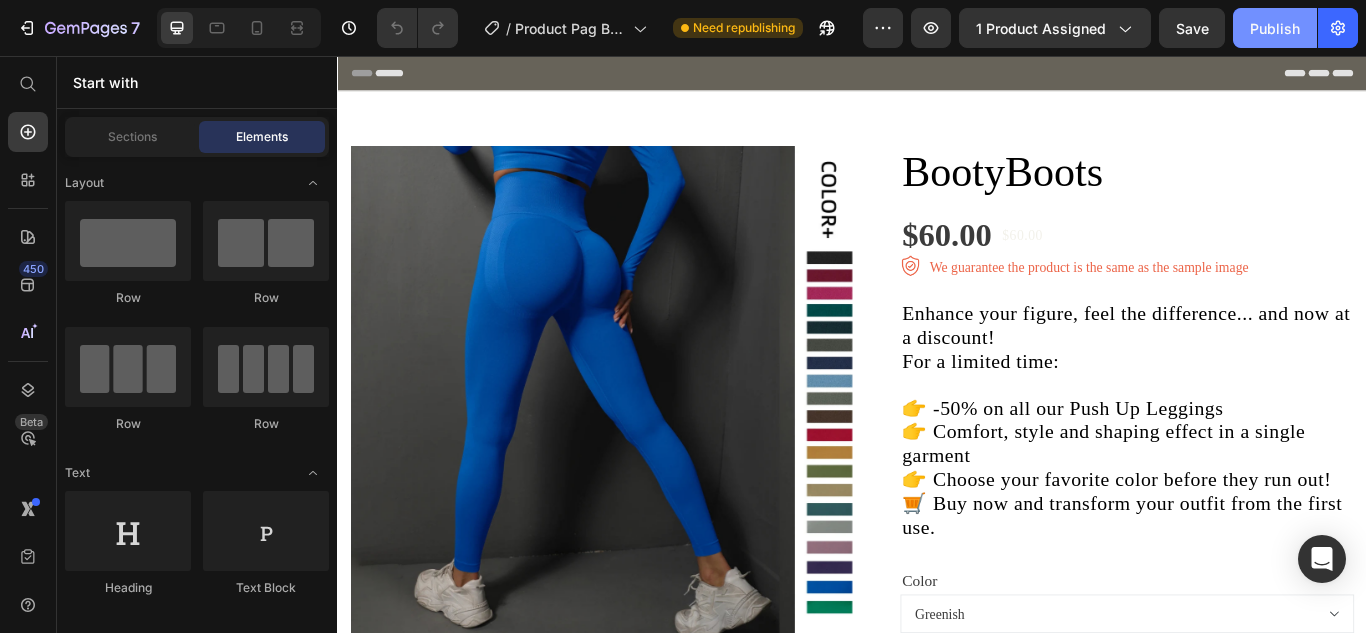 click on "Publish" at bounding box center (1275, 28) 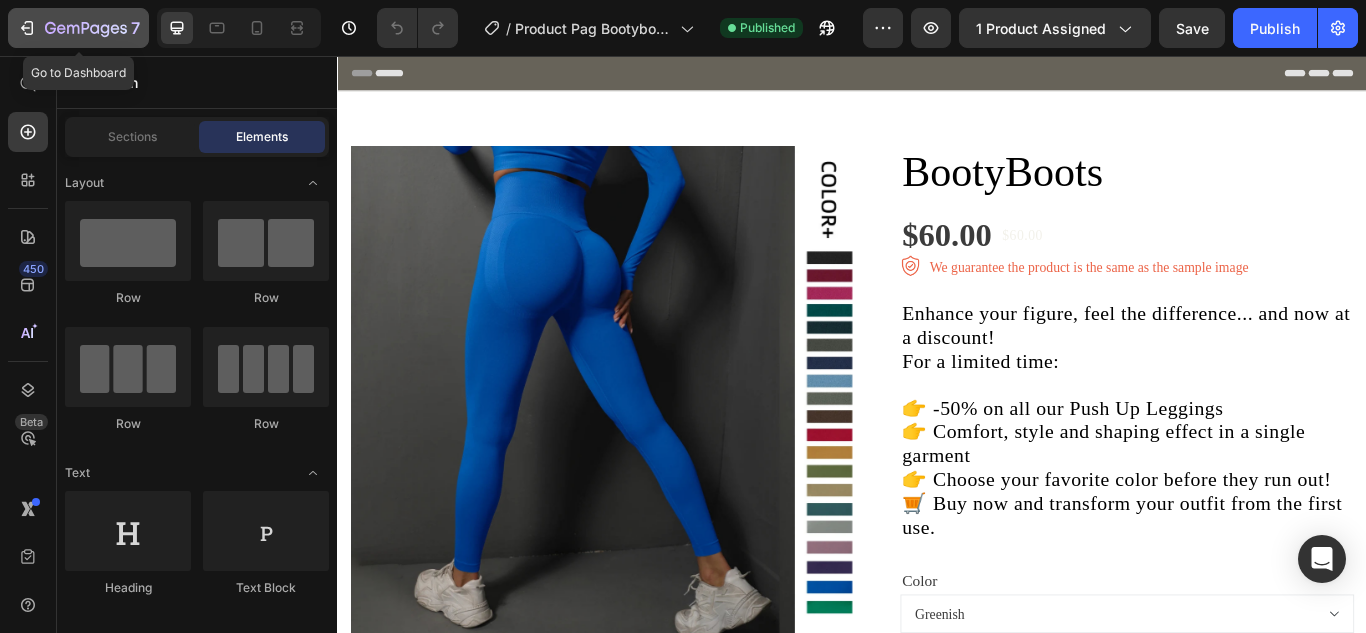 click 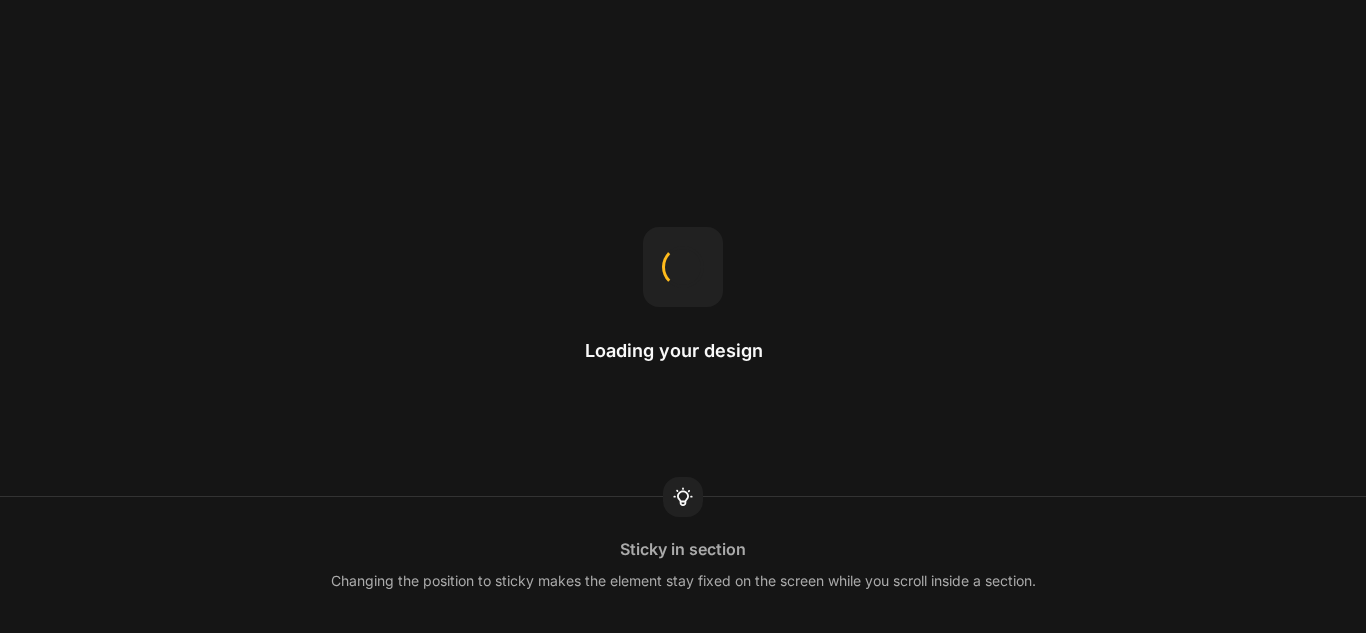scroll, scrollTop: 0, scrollLeft: 0, axis: both 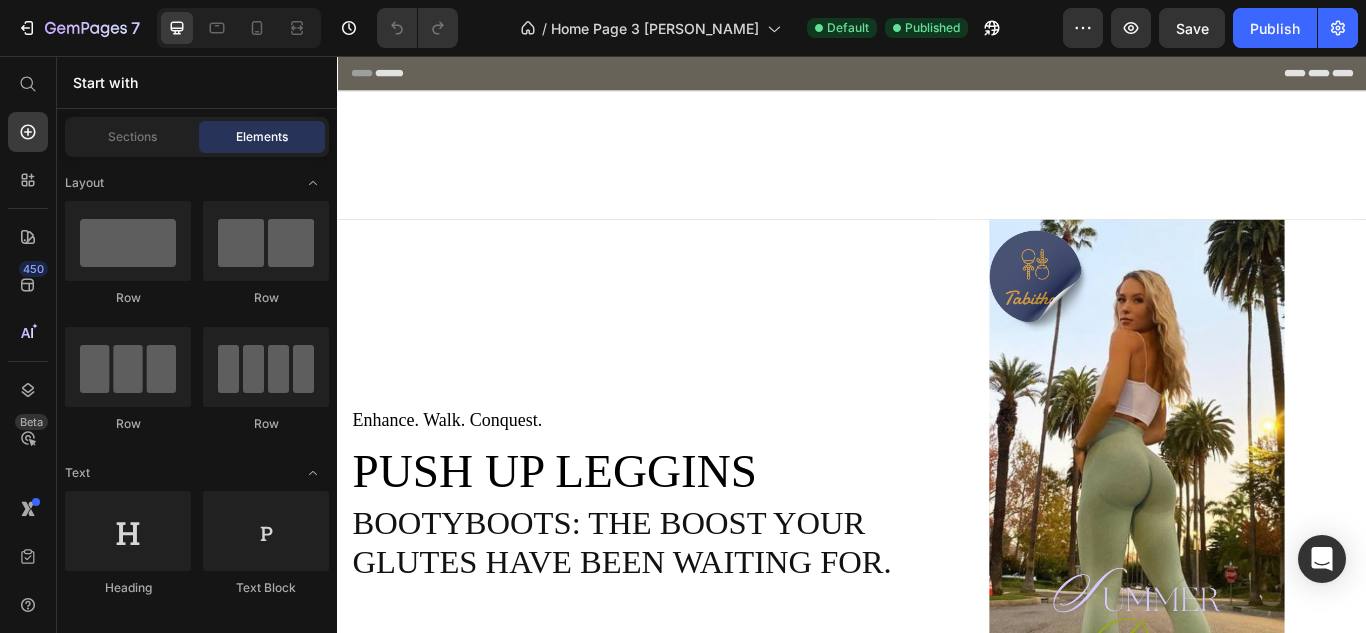 click on "Categories Heading
Drop element here Hero Banner Style, shape and power in a single garment # Text block
Drop element here Hero Banner SHORT push up # Text block
Drop element here Hero Banner Perfect Combine with everything # Text block
Drop element here Hero Banner They fit the body without tightening# Text block Row Row Section 3" at bounding box center (937, 1384) 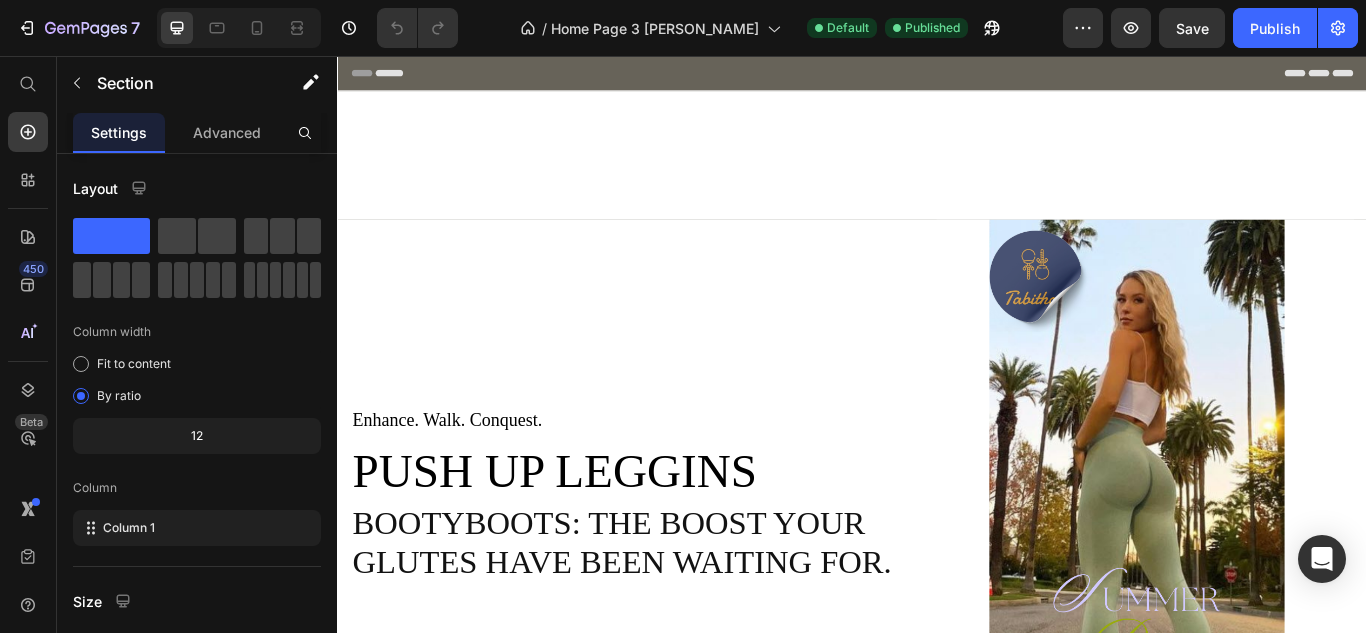 click on "Categories Heading
Drop element here Hero Banner Style, shape and power in a single garment # Text block
Drop element here Hero Banner SHORT push up # Text block
Drop element here Hero Banner Perfect Combine with everything # Text block
Drop element here Hero Banner They fit the body without tightening# Text block Row Row Section 3" at bounding box center (937, 1384) 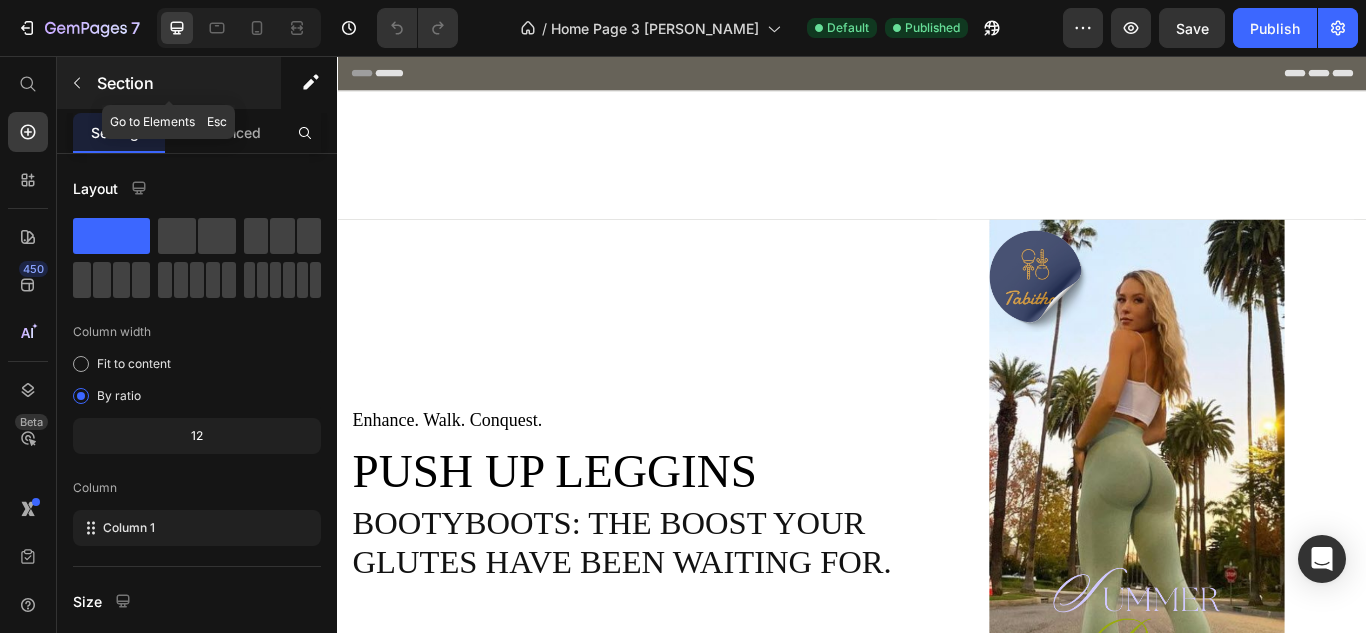 click at bounding box center (77, 83) 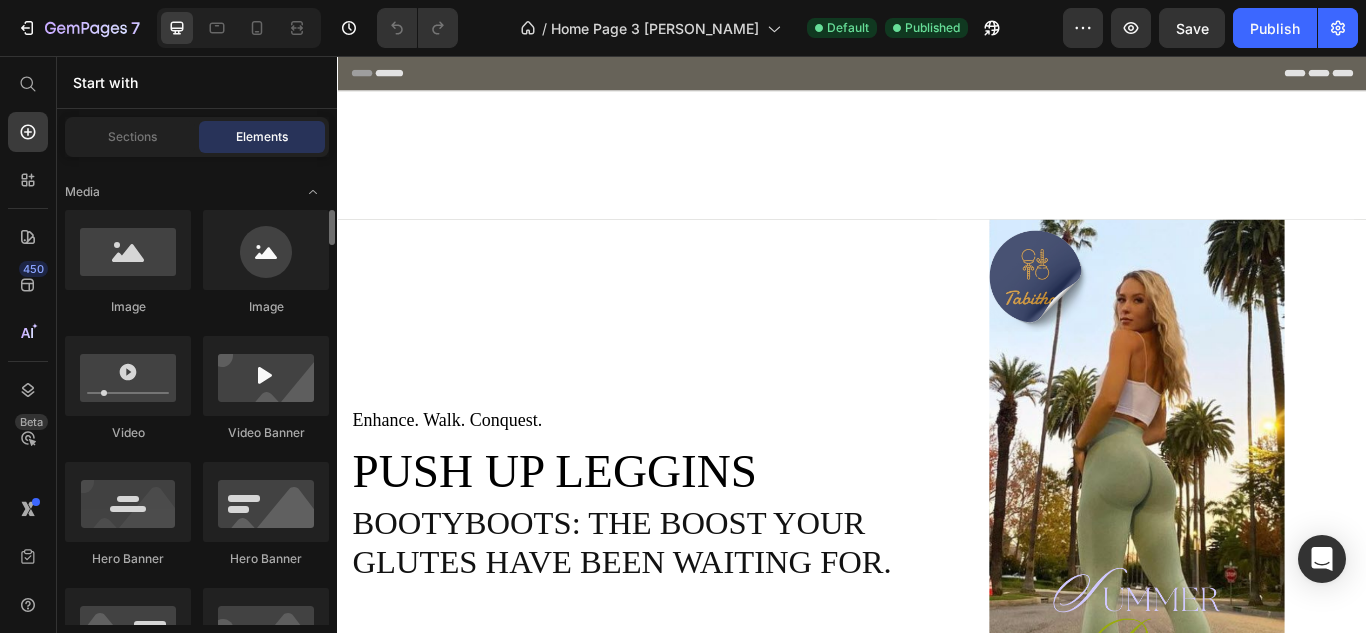 scroll, scrollTop: 736, scrollLeft: 0, axis: vertical 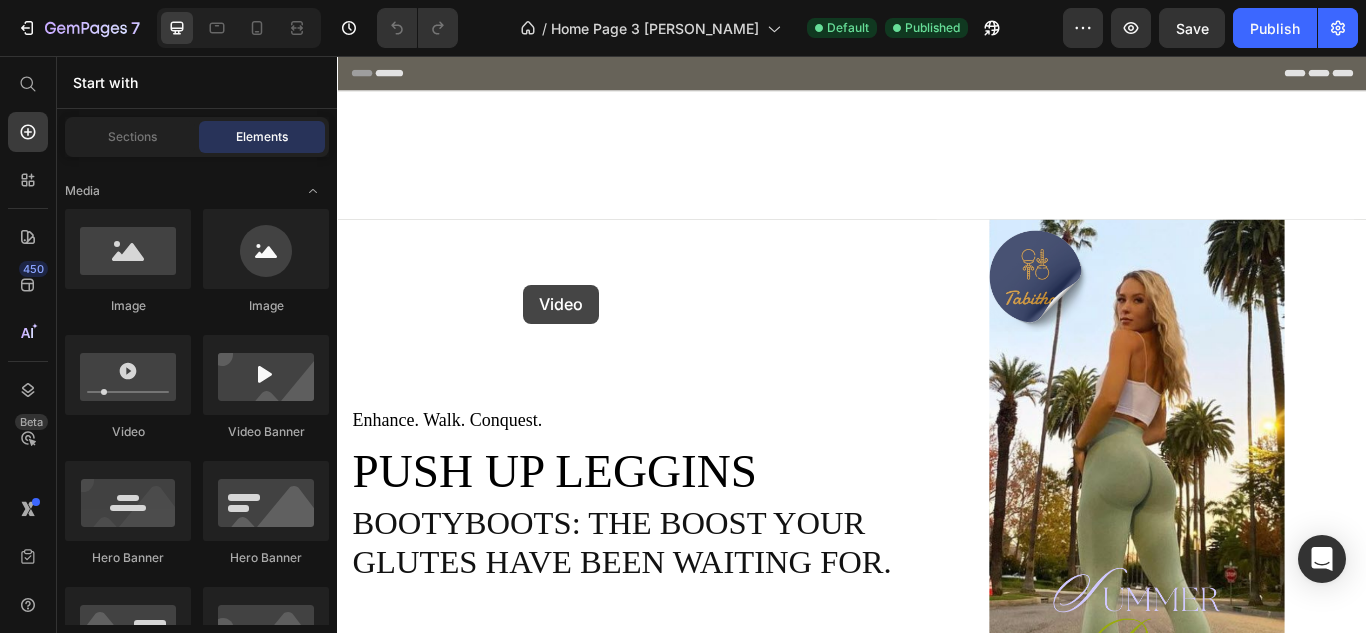 drag, startPoint x: 482, startPoint y: 431, endPoint x: 554, endPoint y: 322, distance: 130.63307 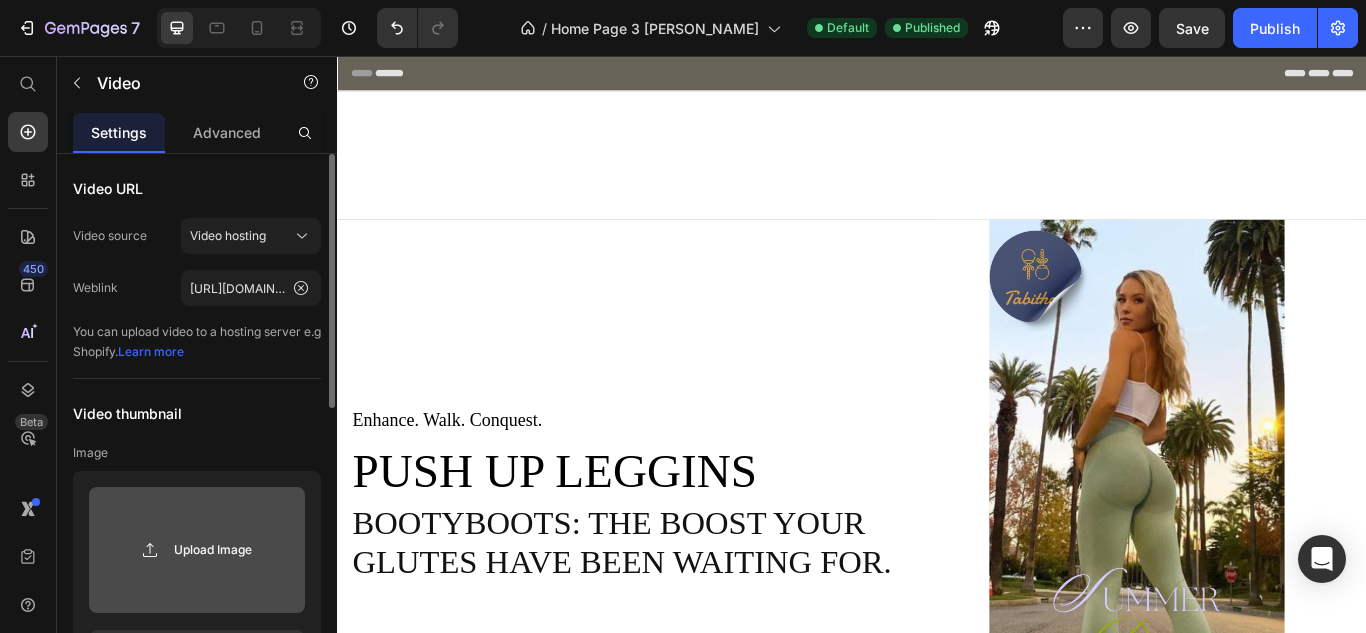 click 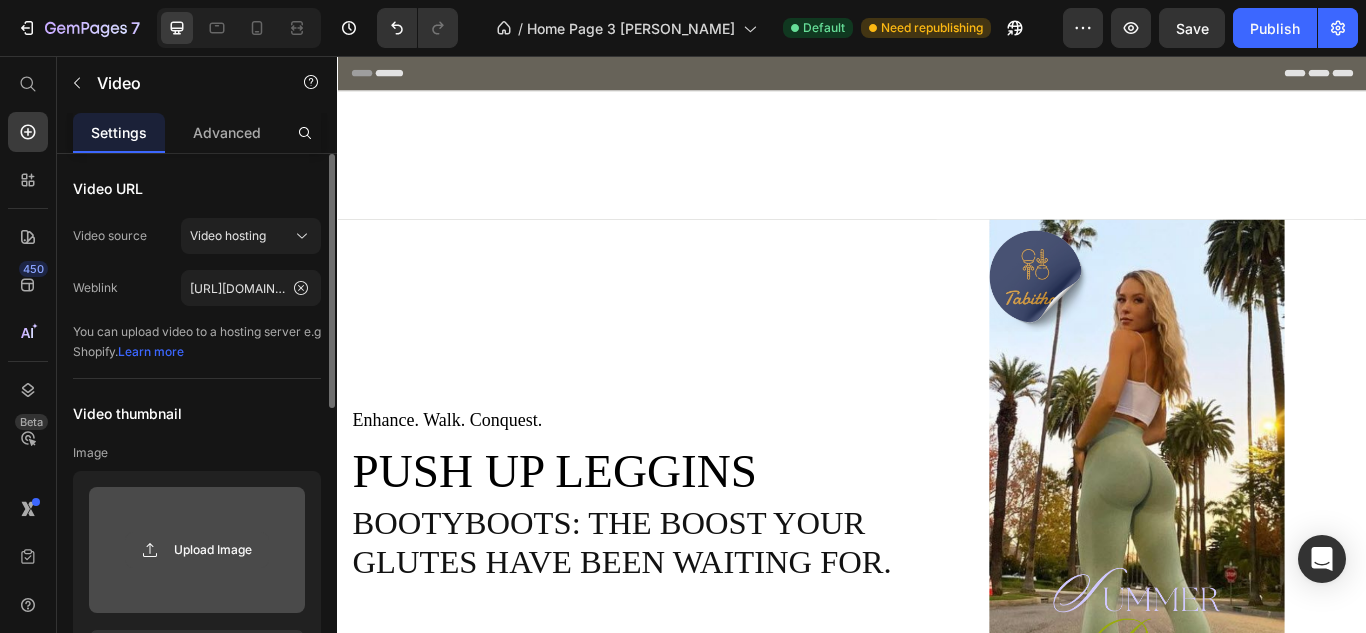 type on "C:\fakepath\copy_74F0F0BE-30F2-4585-A5CA-1A0F9F1ECEF3.MOV" 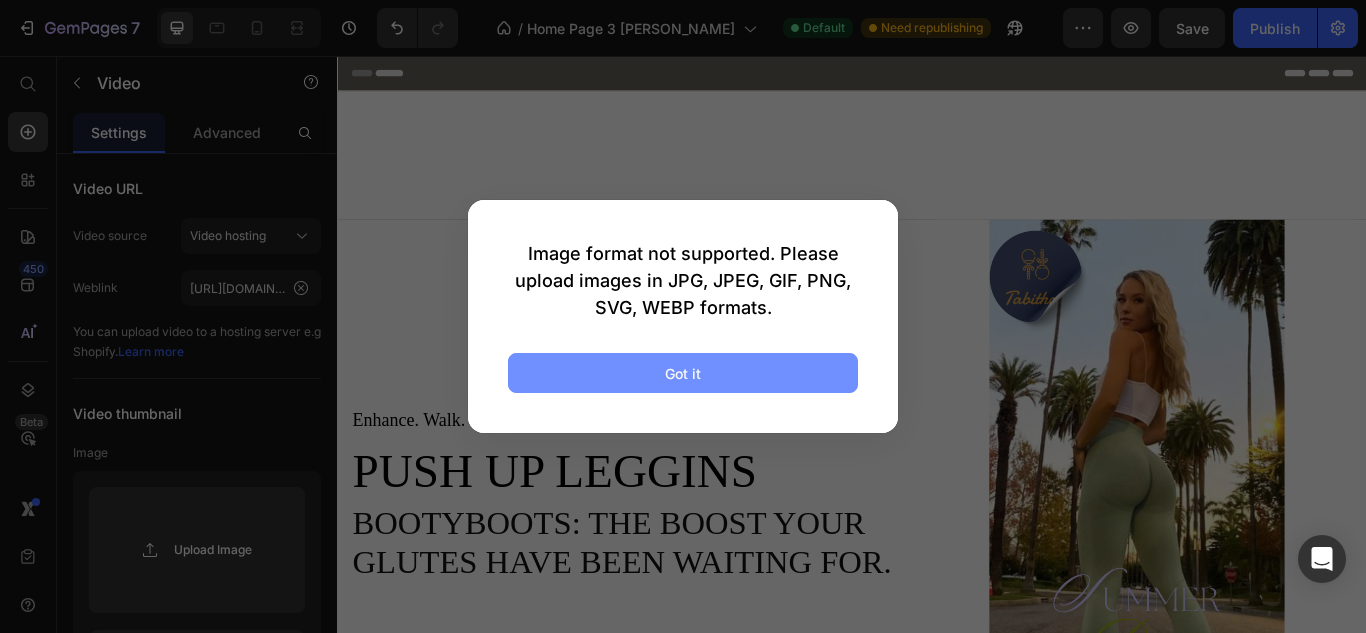 click on "Got it" at bounding box center (683, 373) 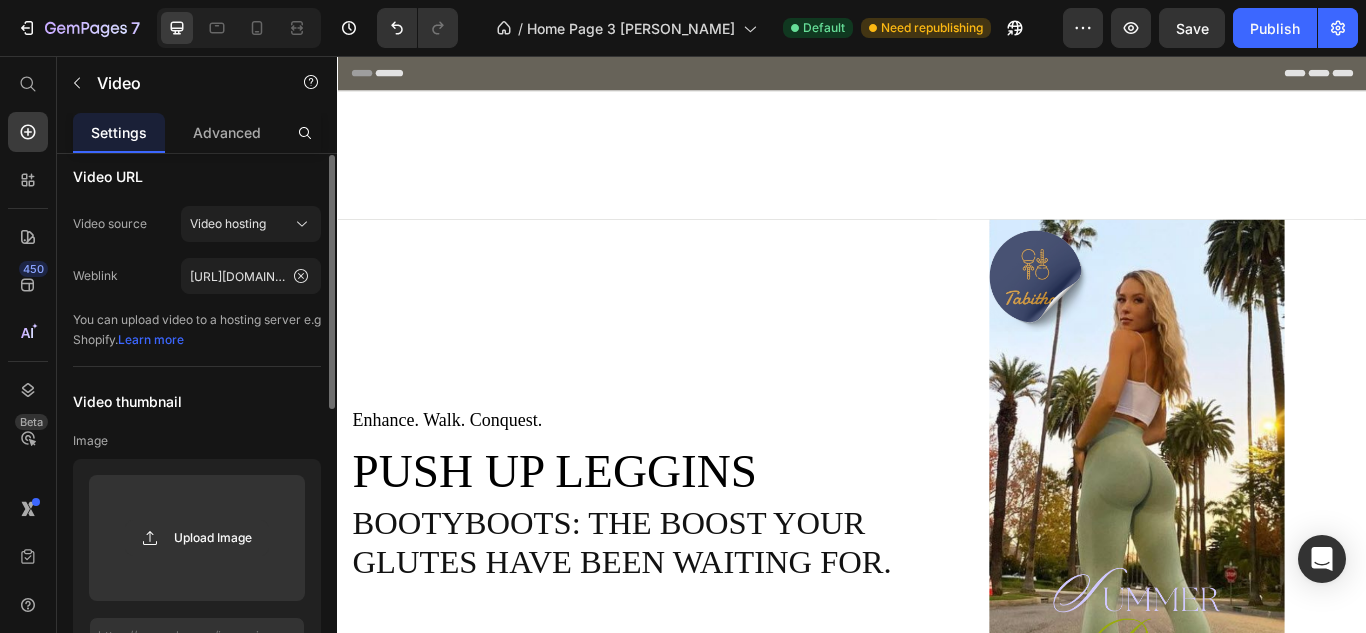 scroll, scrollTop: 9, scrollLeft: 0, axis: vertical 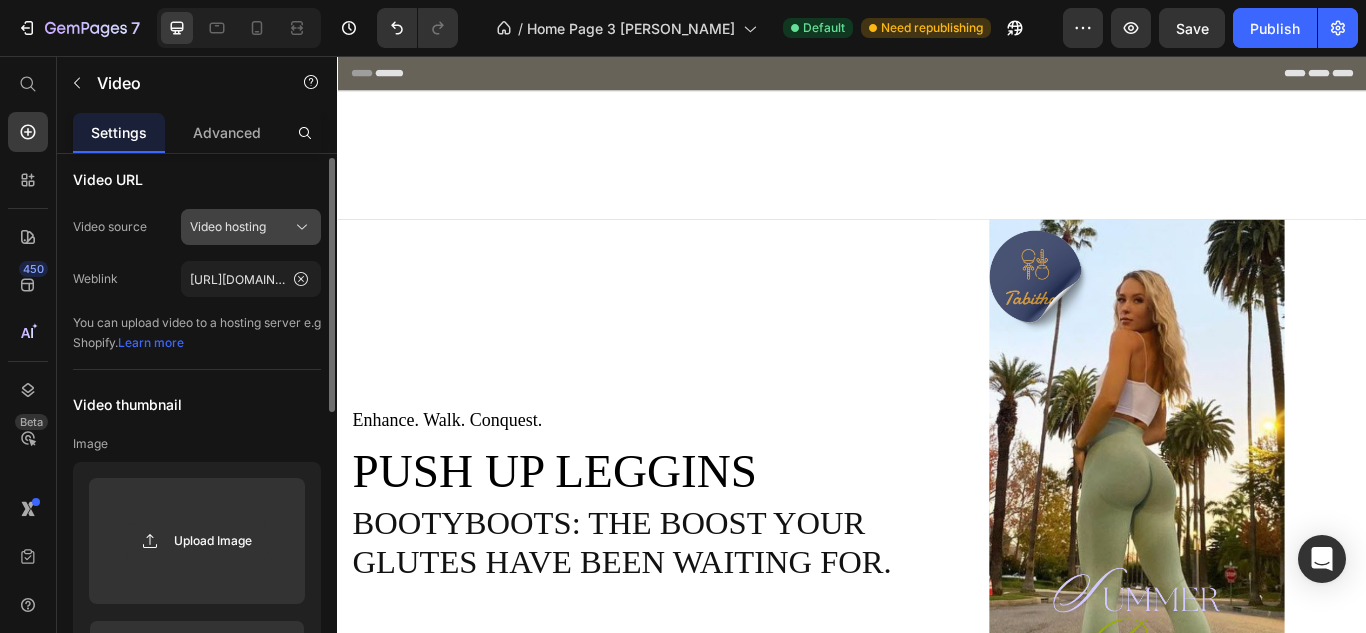 click 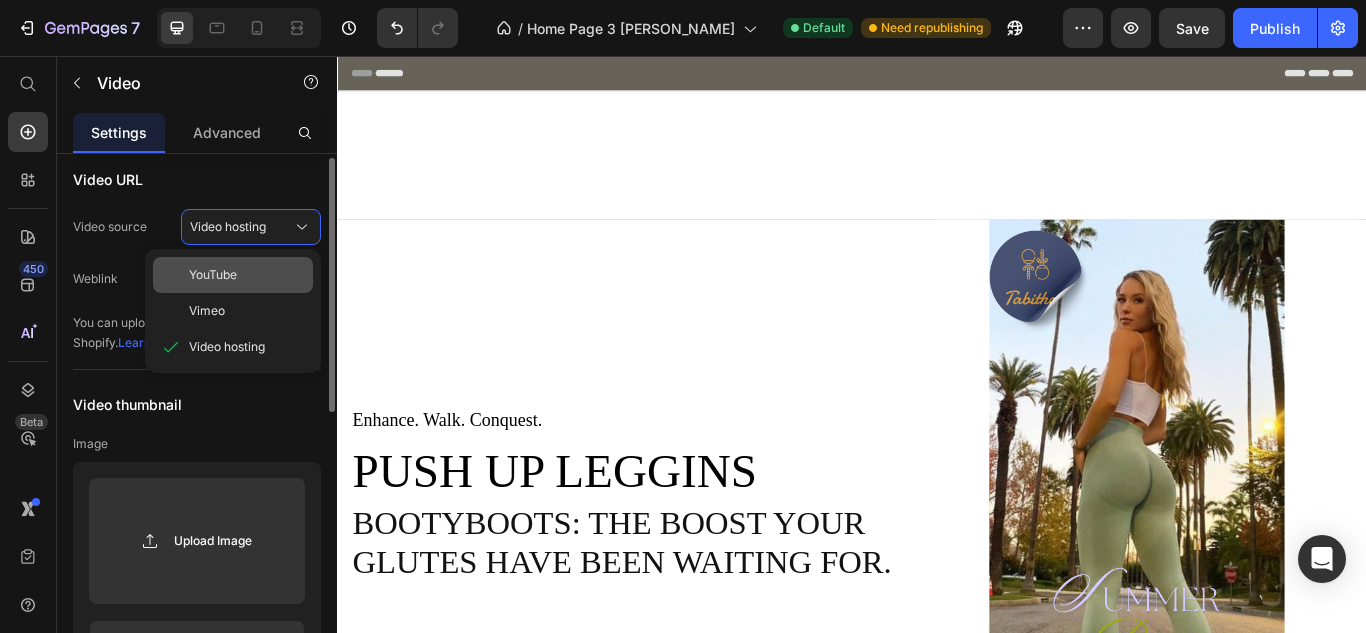 click on "YouTube" at bounding box center [247, 275] 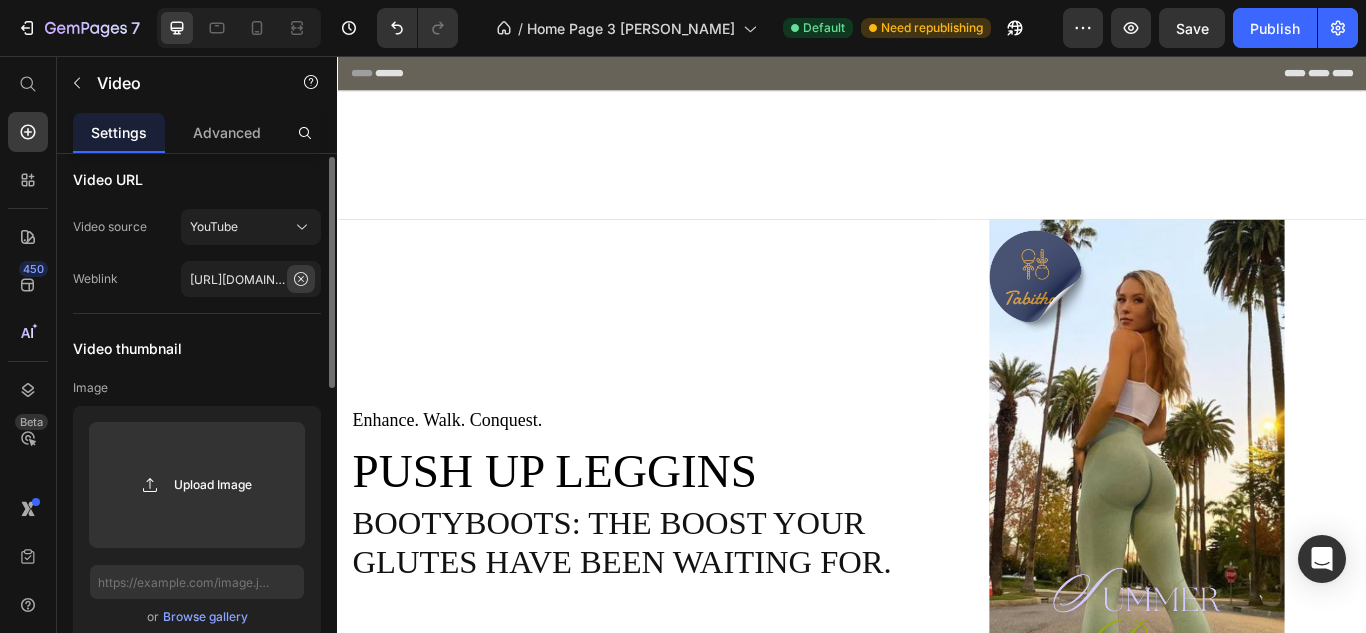 click 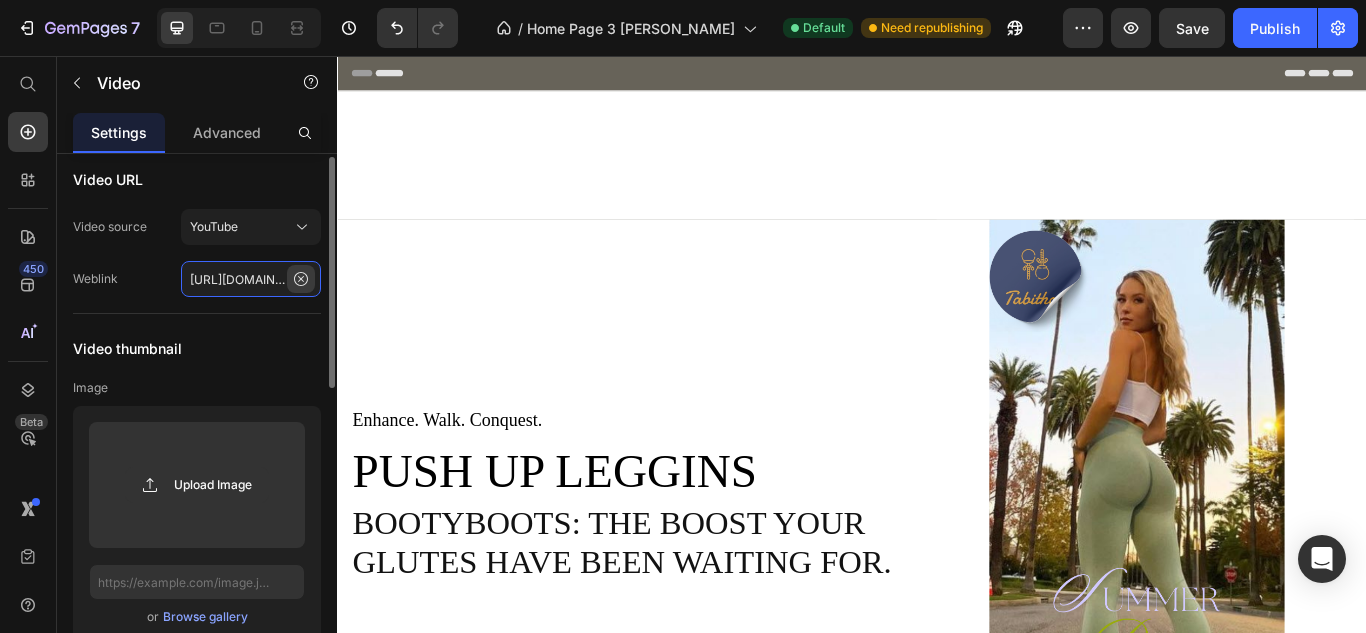 type 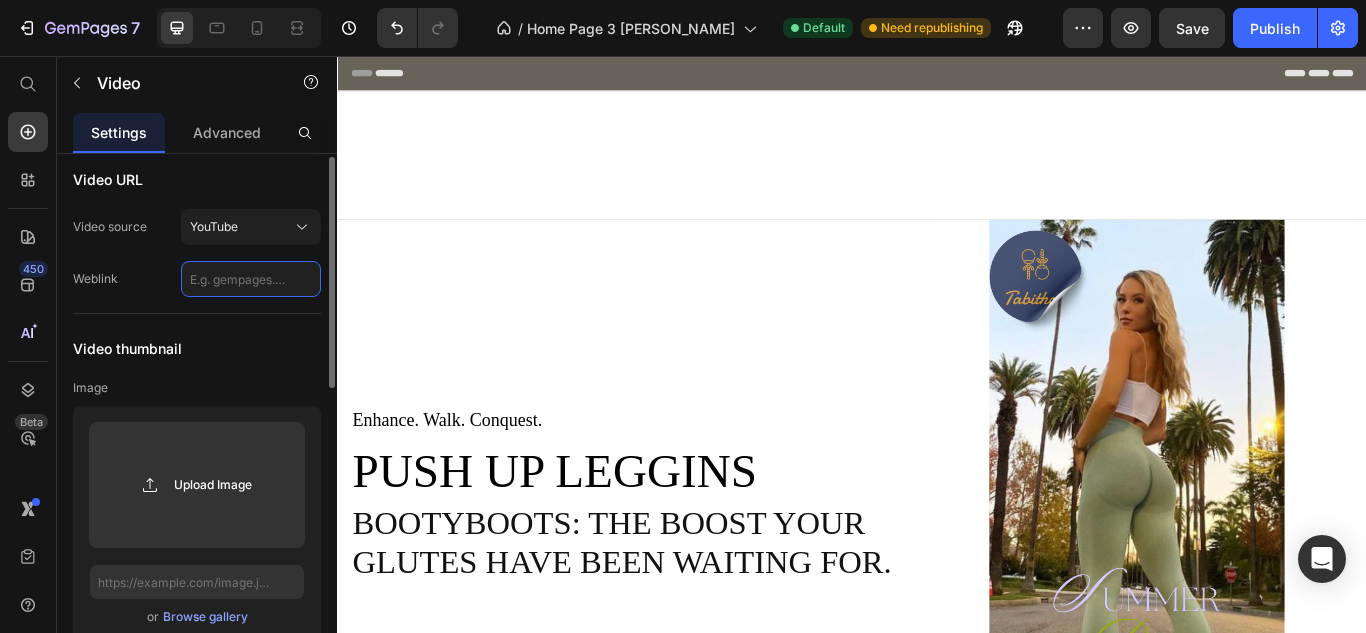 click 